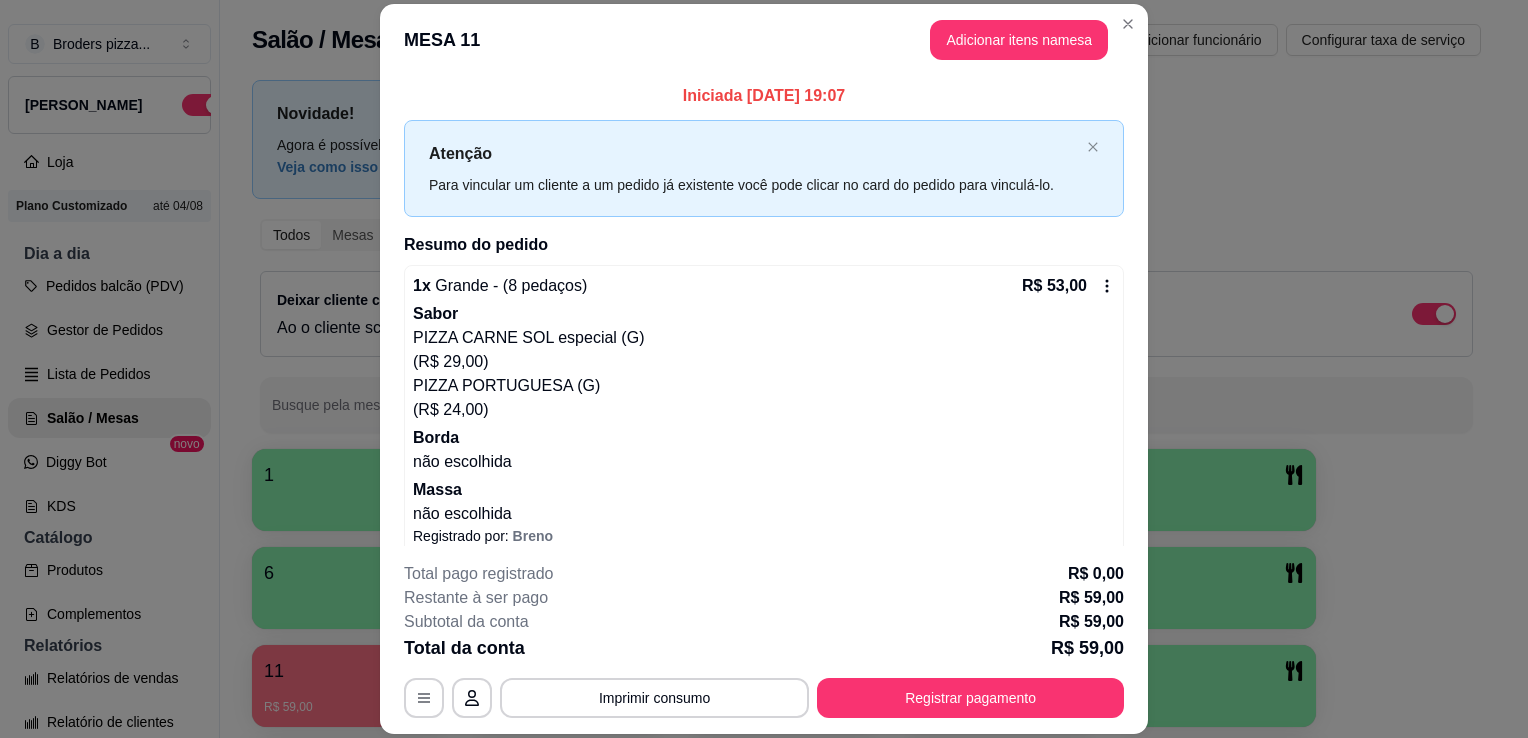 scroll, scrollTop: 0, scrollLeft: 0, axis: both 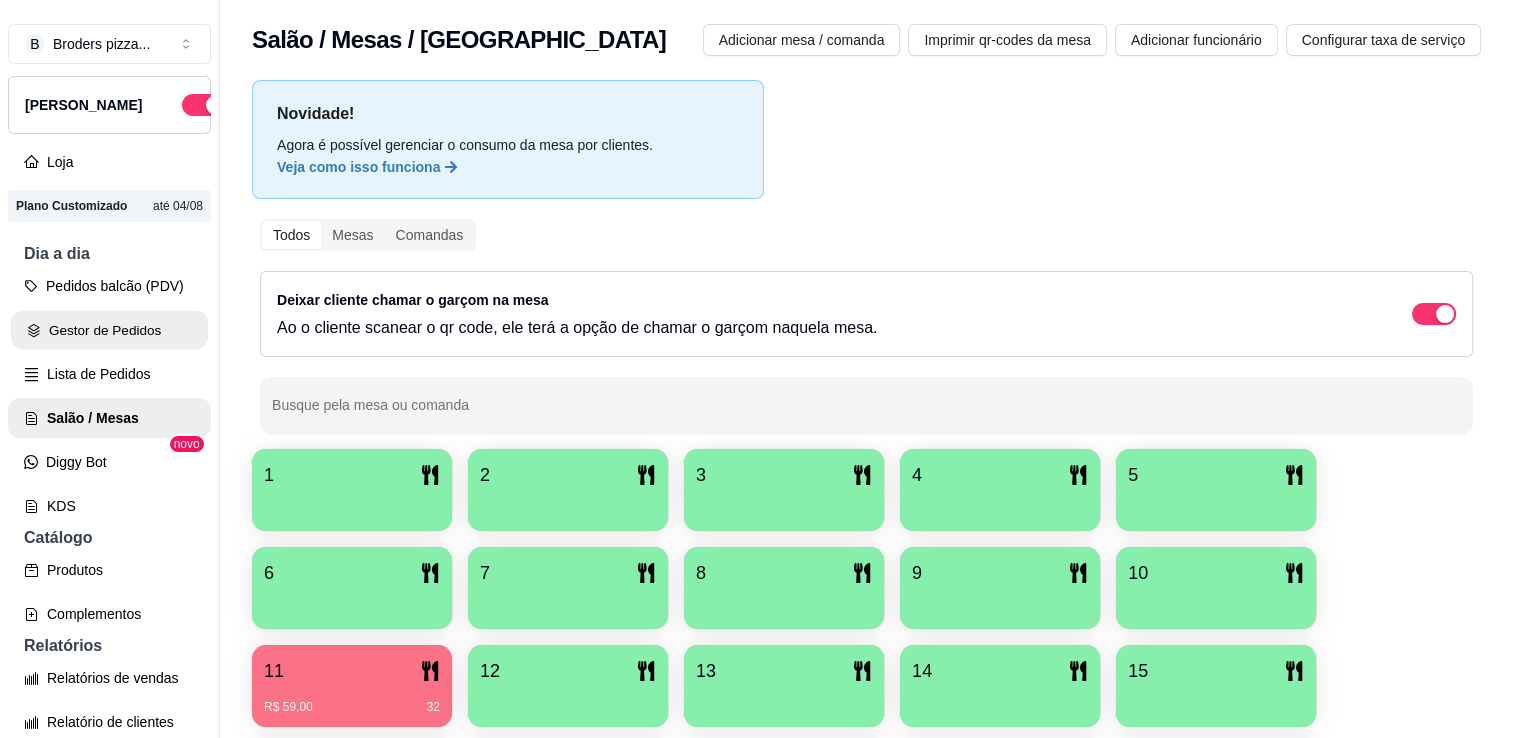 click on "Gestor de Pedidos" at bounding box center [109, 330] 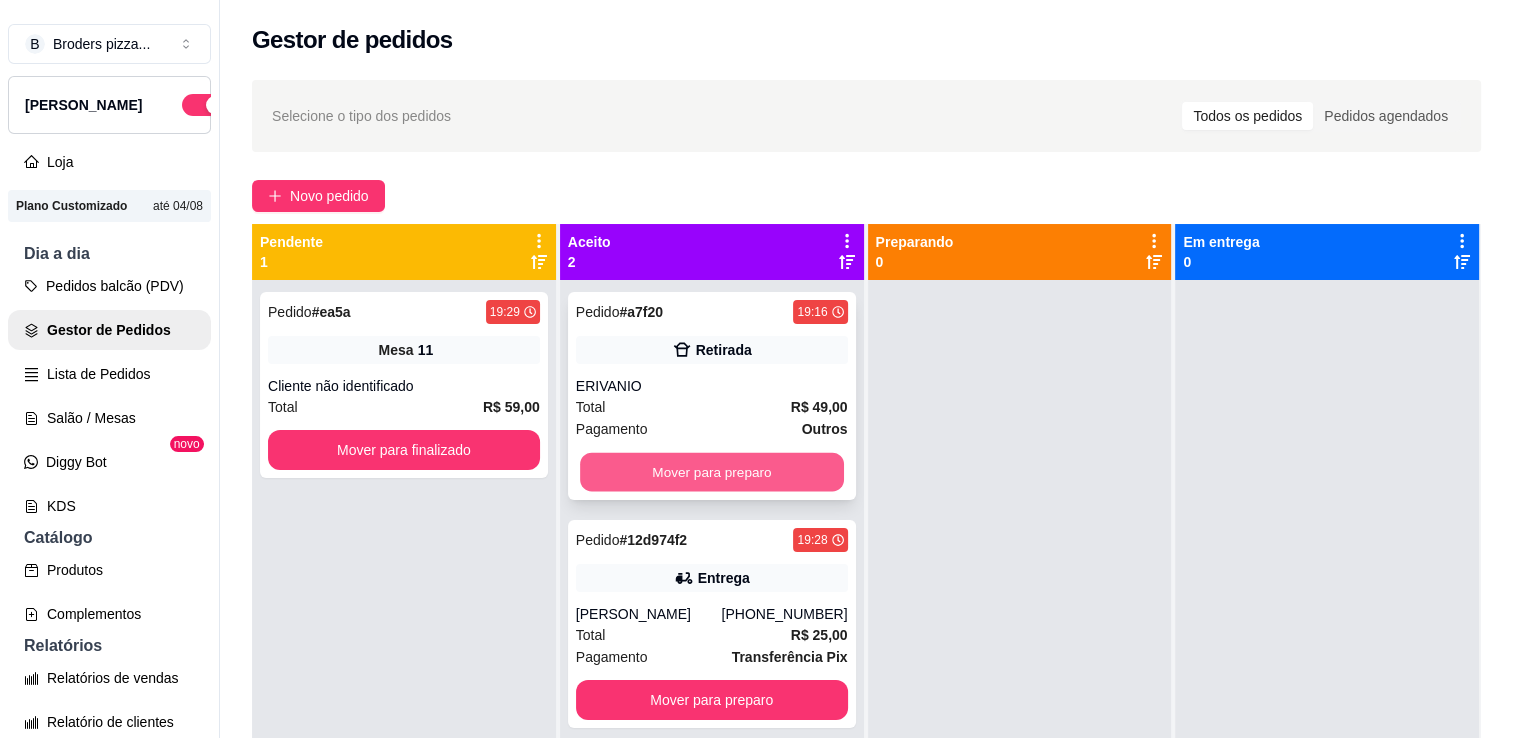 click on "Mover para preparo" at bounding box center [712, 472] 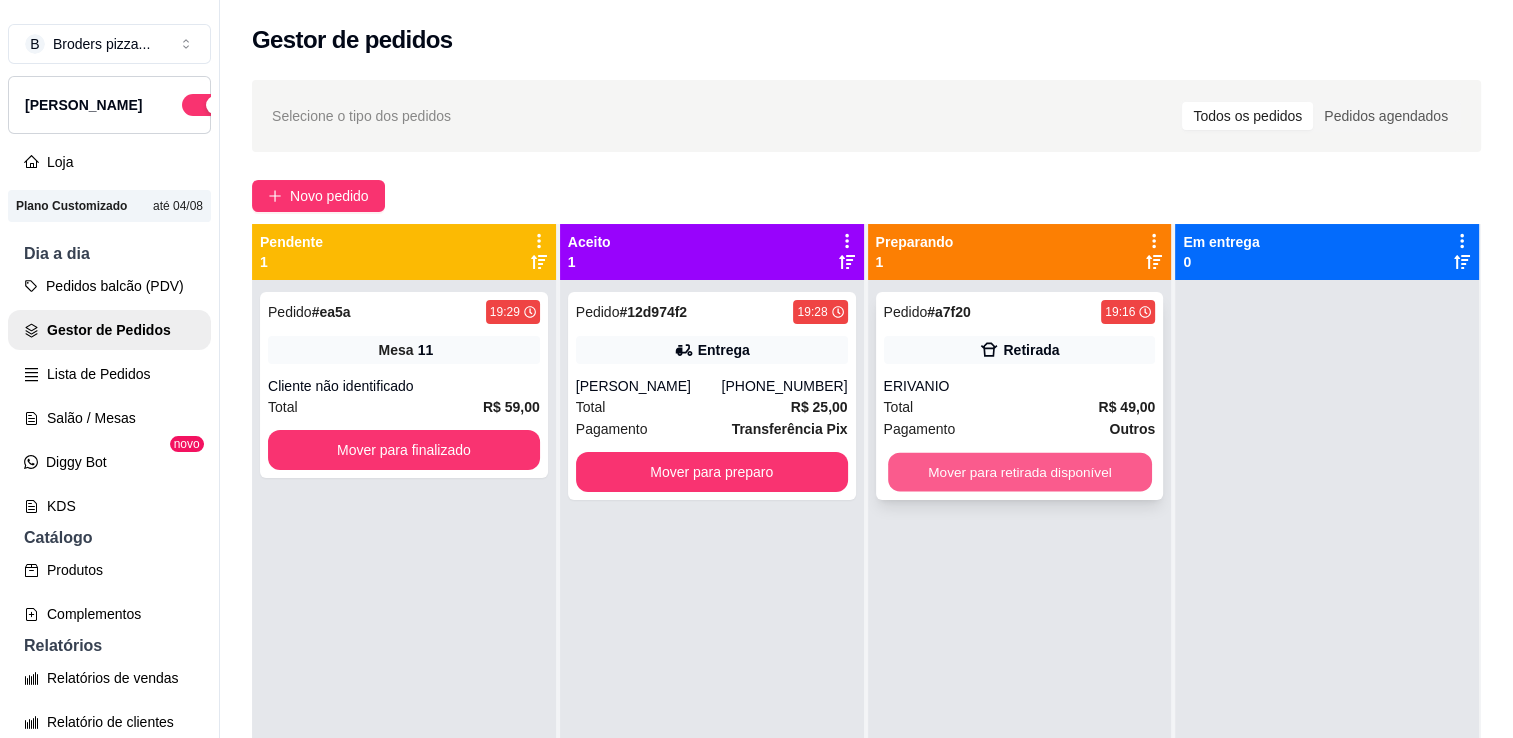 click on "Mover para retirada disponível" at bounding box center (1020, 472) 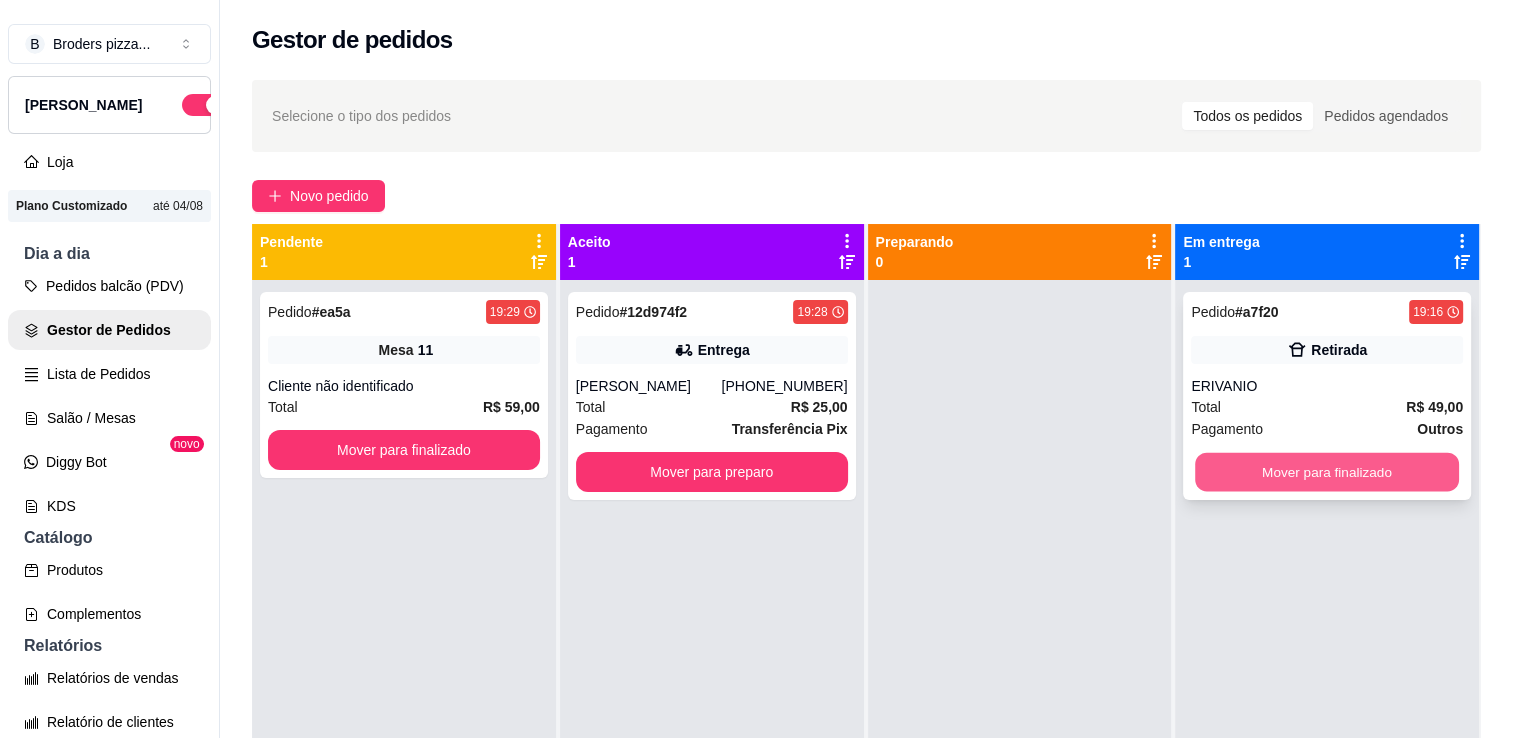 click on "Mover para finalizado" at bounding box center (1327, 472) 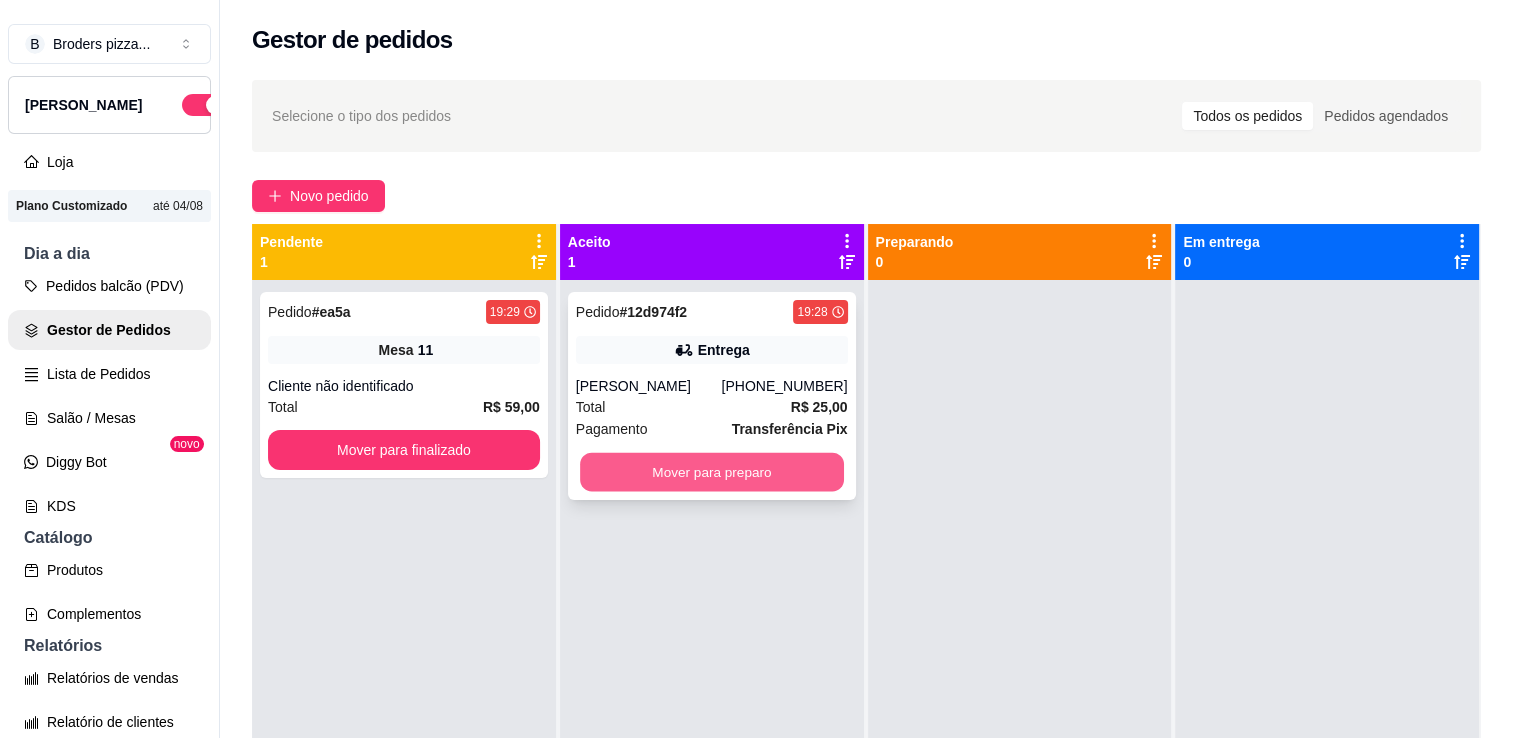 click on "Mover para preparo" at bounding box center [712, 472] 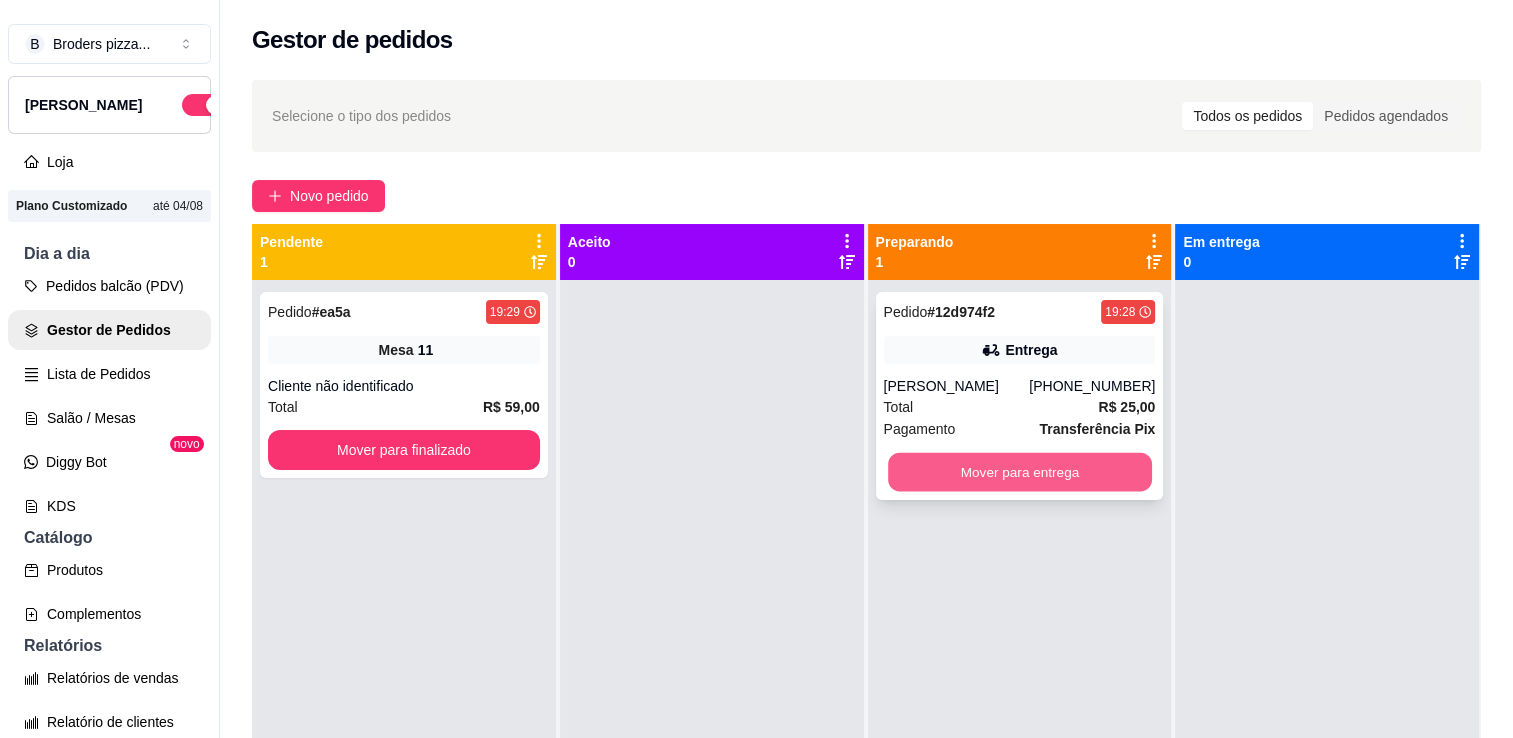 click on "Mover para entrega" at bounding box center (1020, 472) 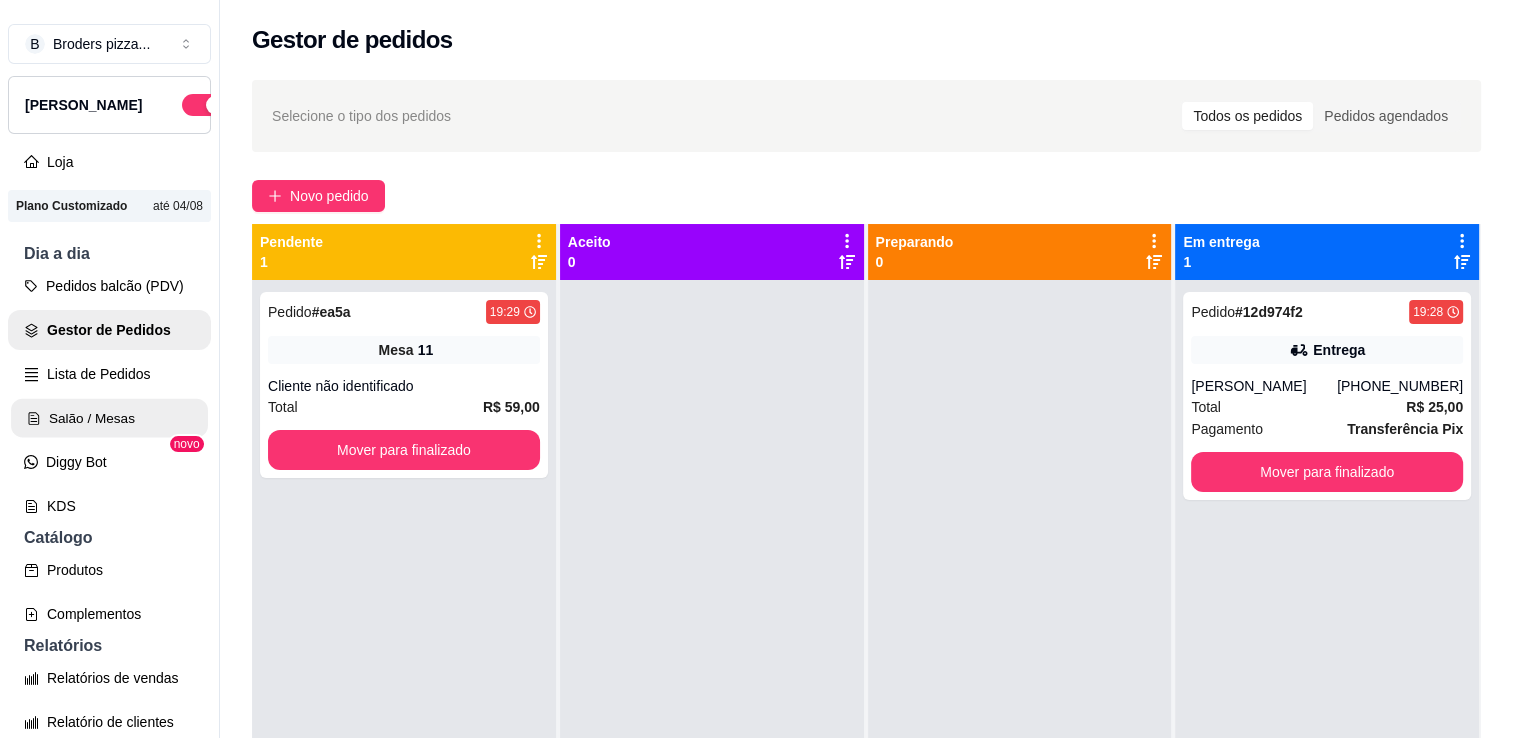 click on "Salão / Mesas" at bounding box center (109, 418) 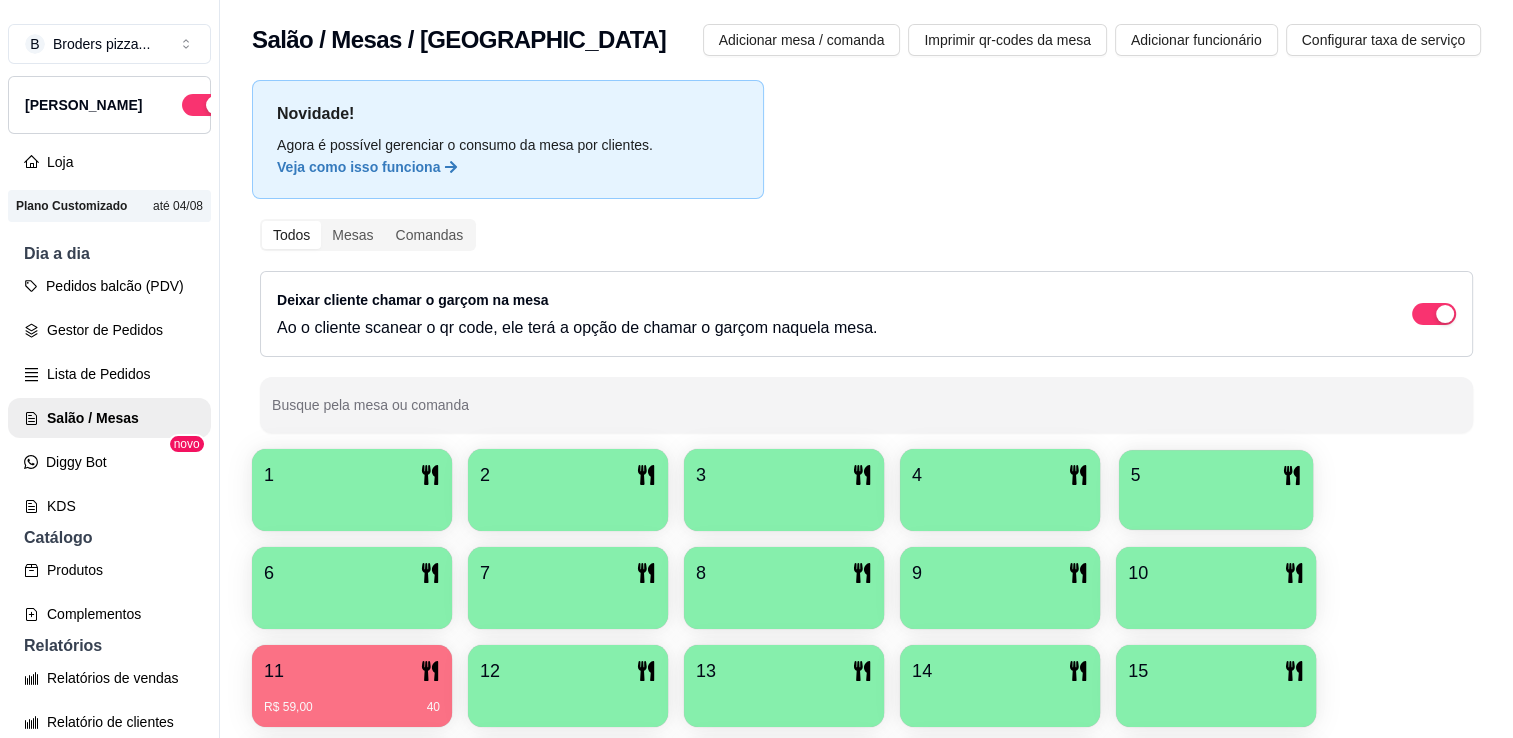 click on "5" at bounding box center (1216, 490) 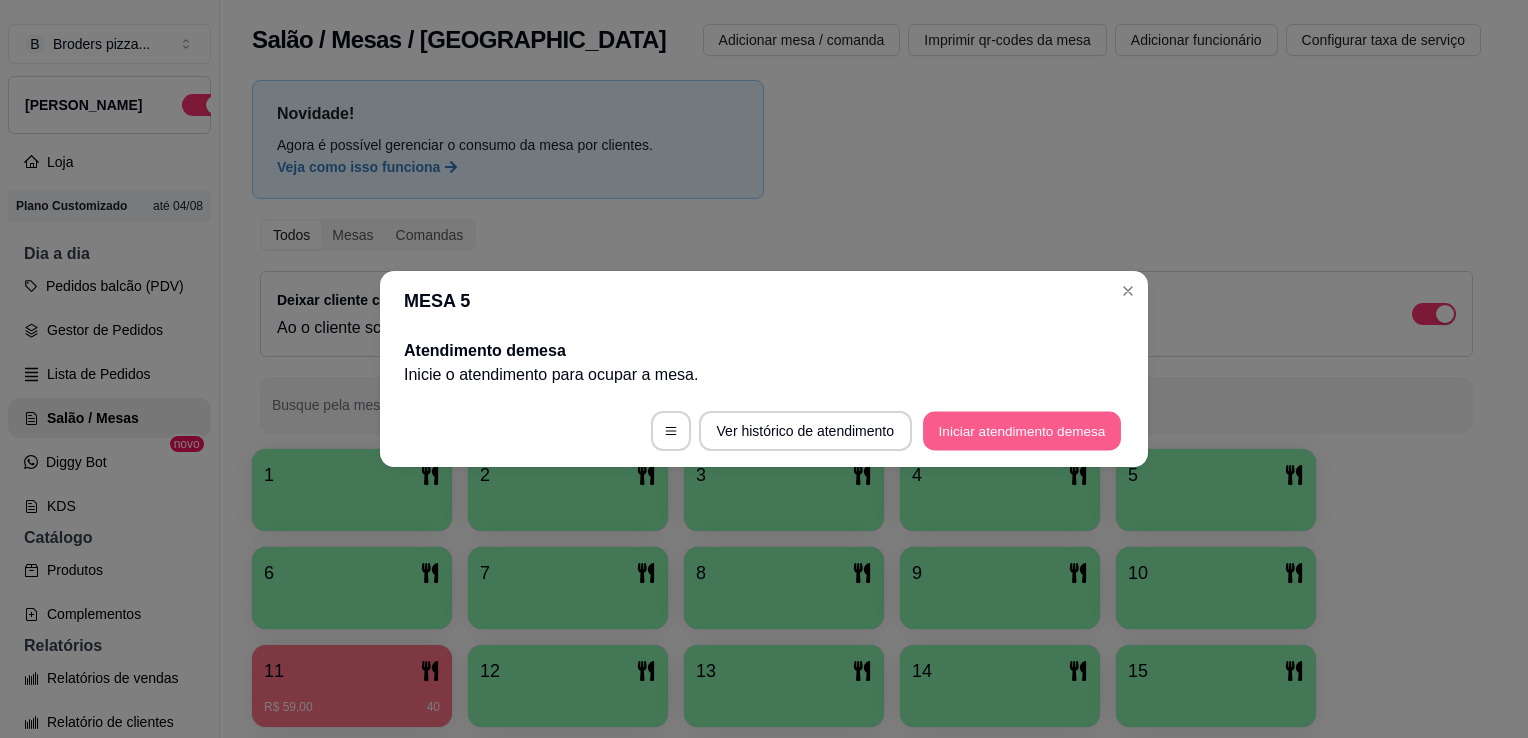 click on "Iniciar atendimento de  mesa" at bounding box center (1022, 431) 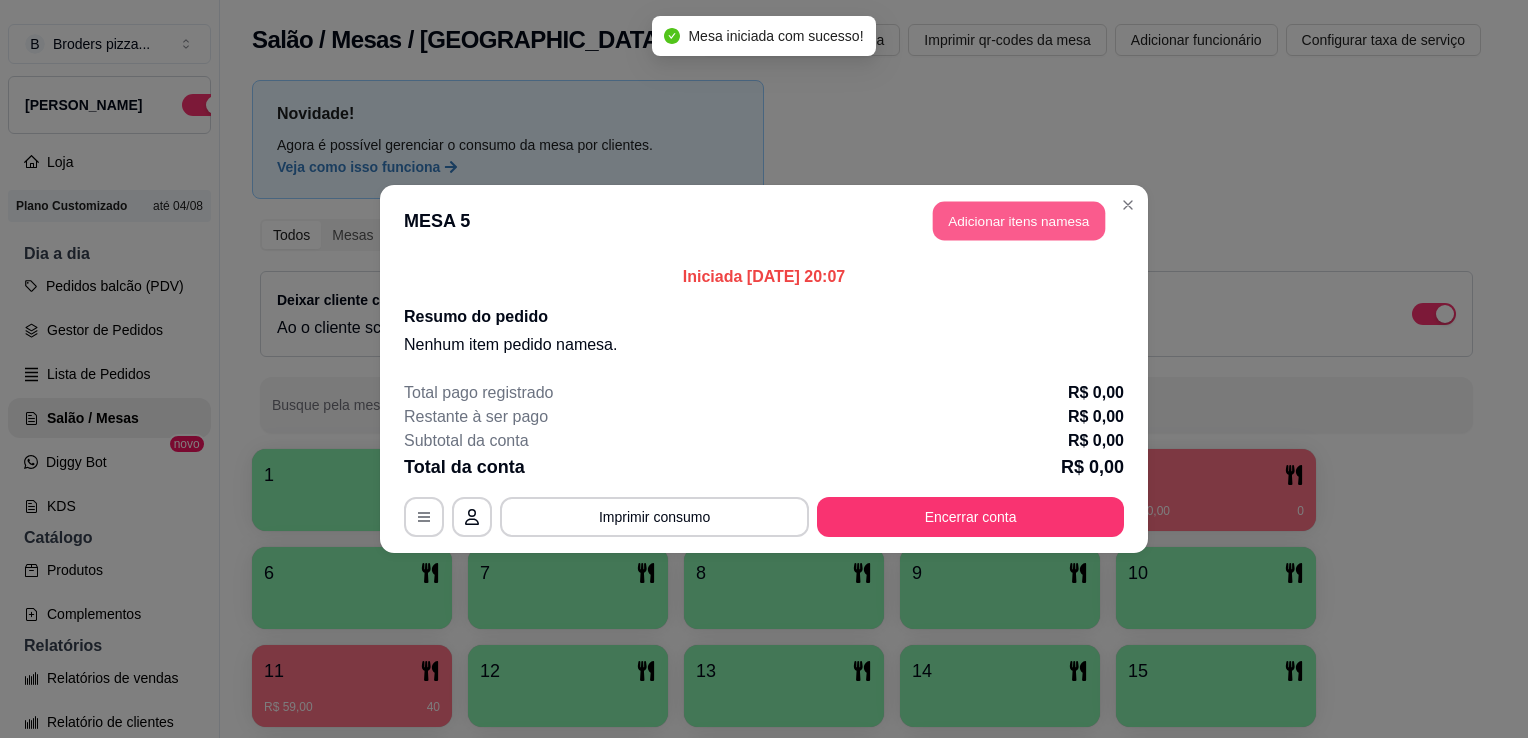 click on "Adicionar itens na  mesa" at bounding box center (1019, 221) 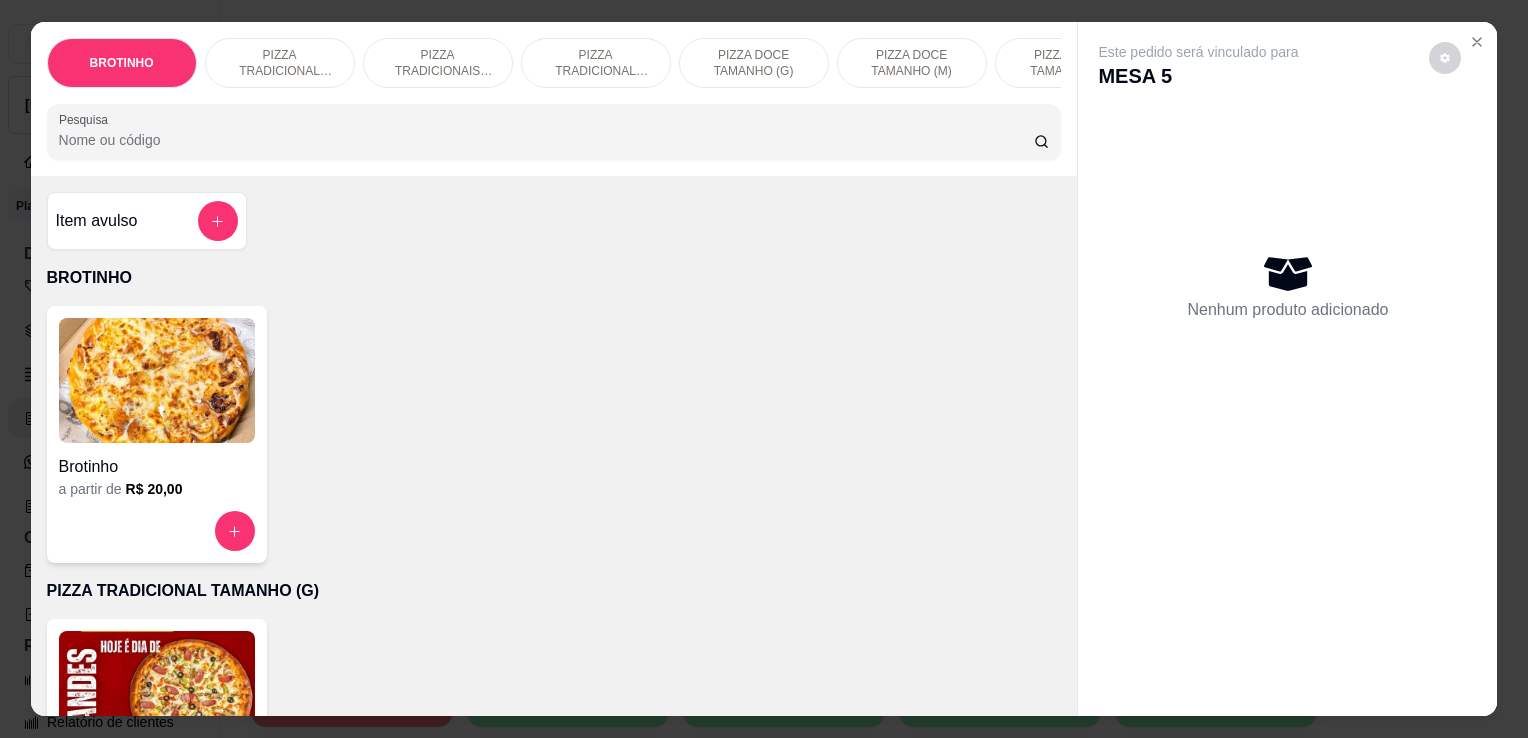 click on "Grande a partir de     R$ 40,00" at bounding box center (157, 747) 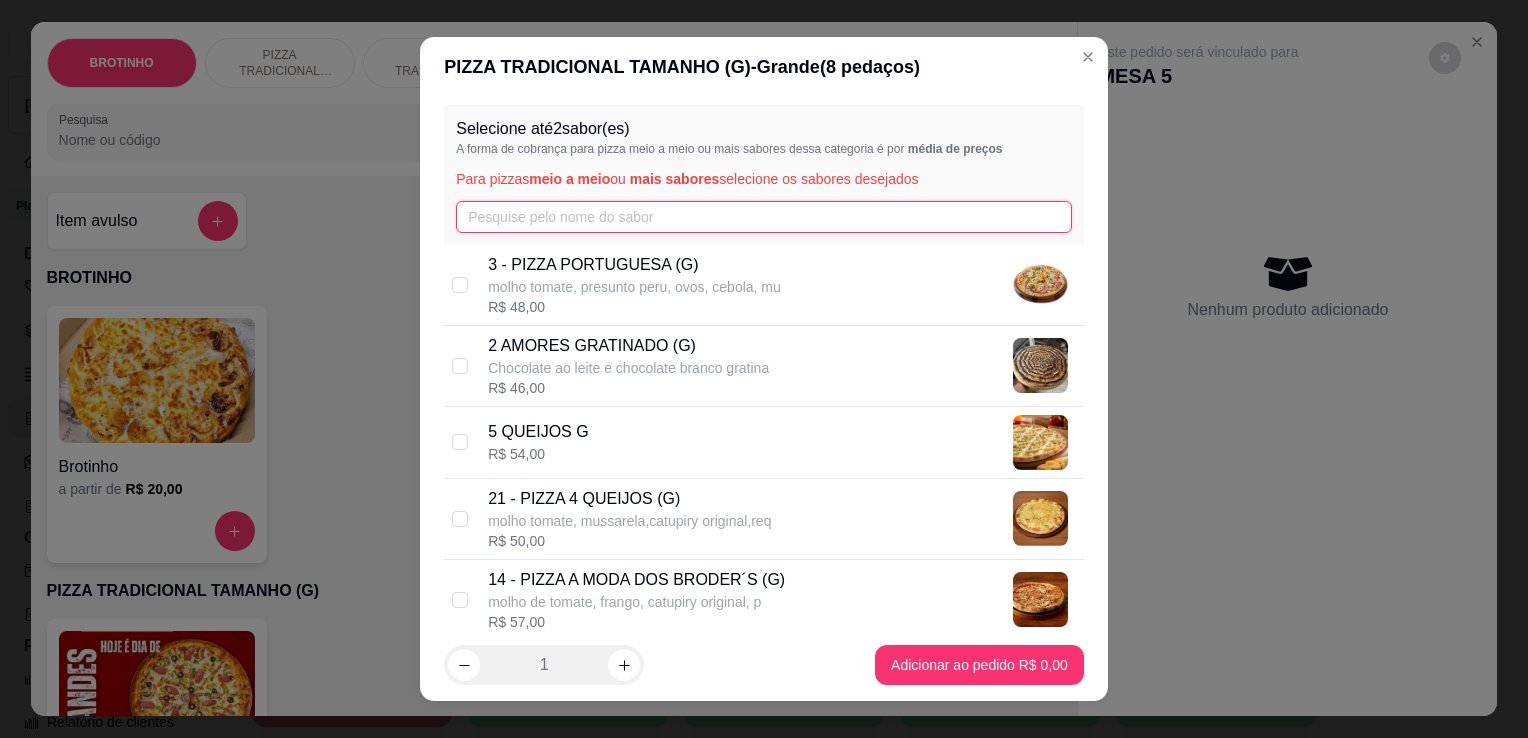 click at bounding box center [764, 217] 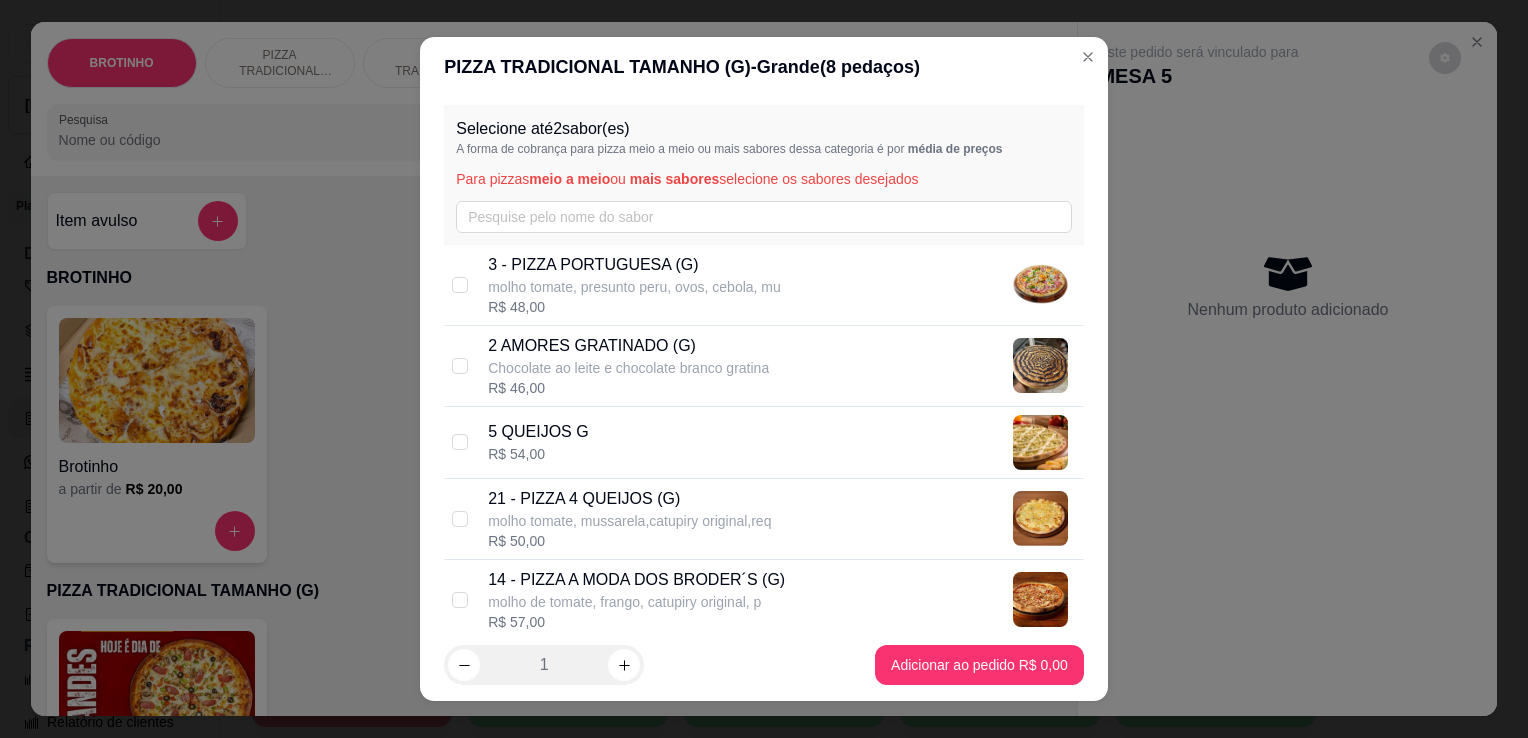 click on "3 -  PIZZA PORTUGUESA (G) molho tomate, presunto peru, ovos, cebola, mu R$ 48,00" at bounding box center (764, 285) 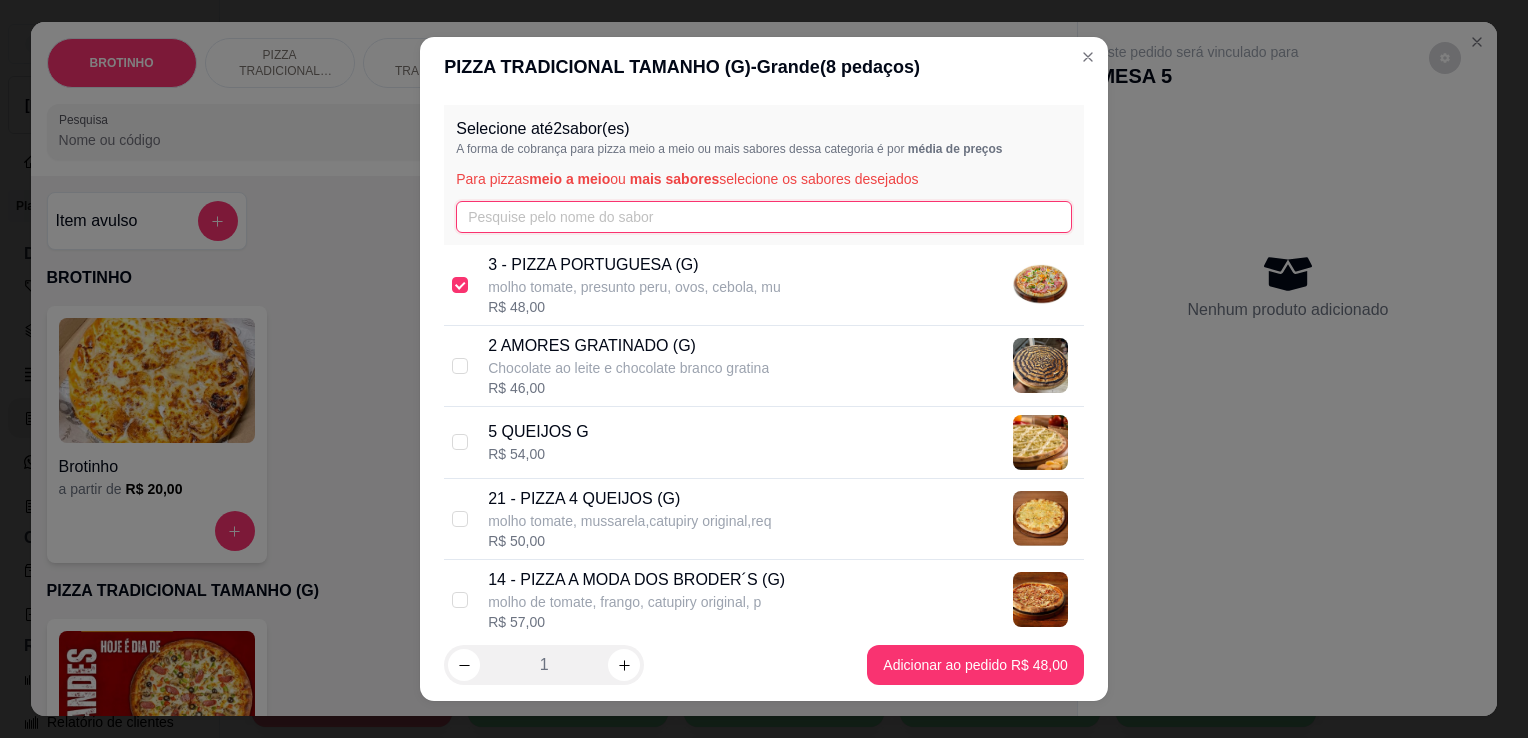 click at bounding box center (764, 217) 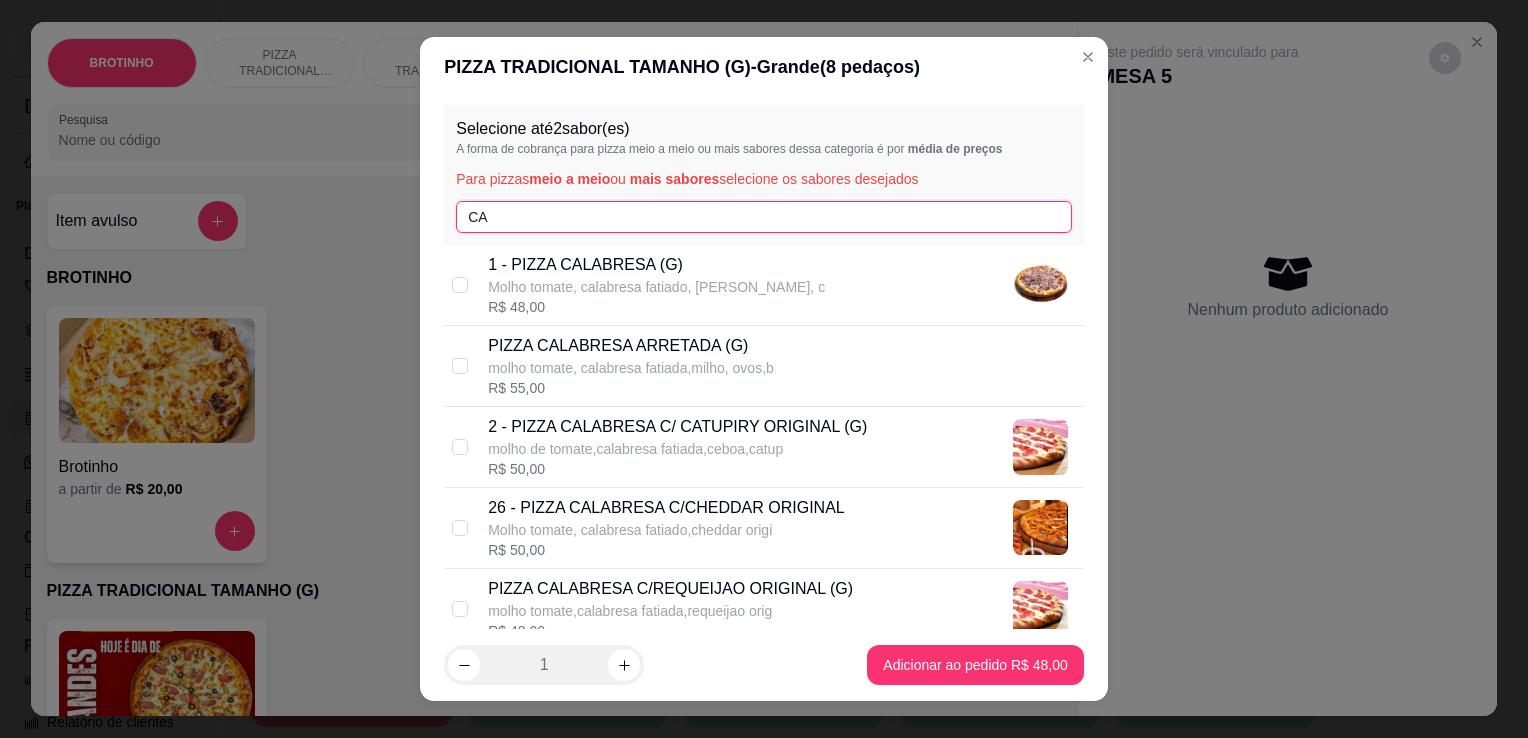 type on "CA" 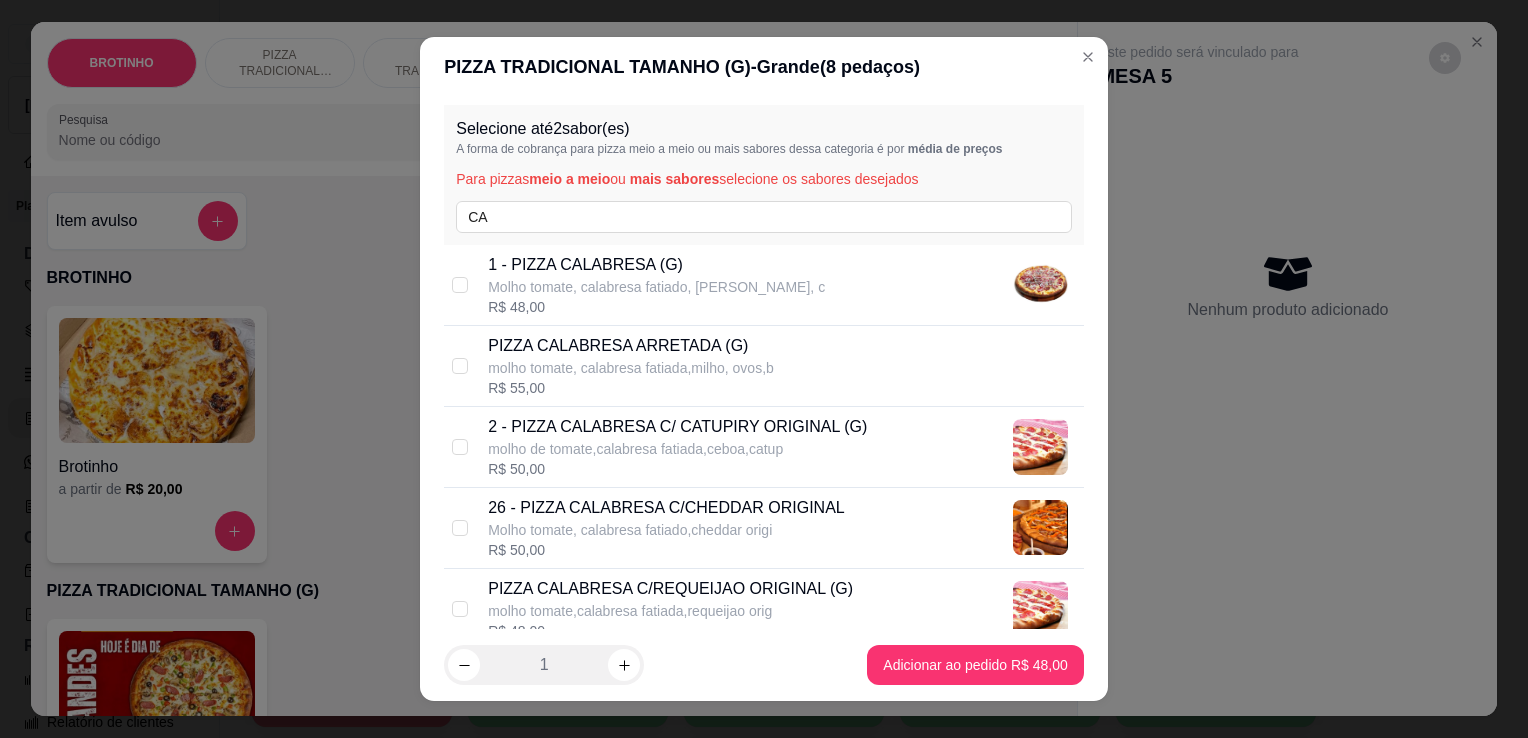 click on "Molho tomate, calabresa fatiado, [PERSON_NAME], c" at bounding box center [656, 287] 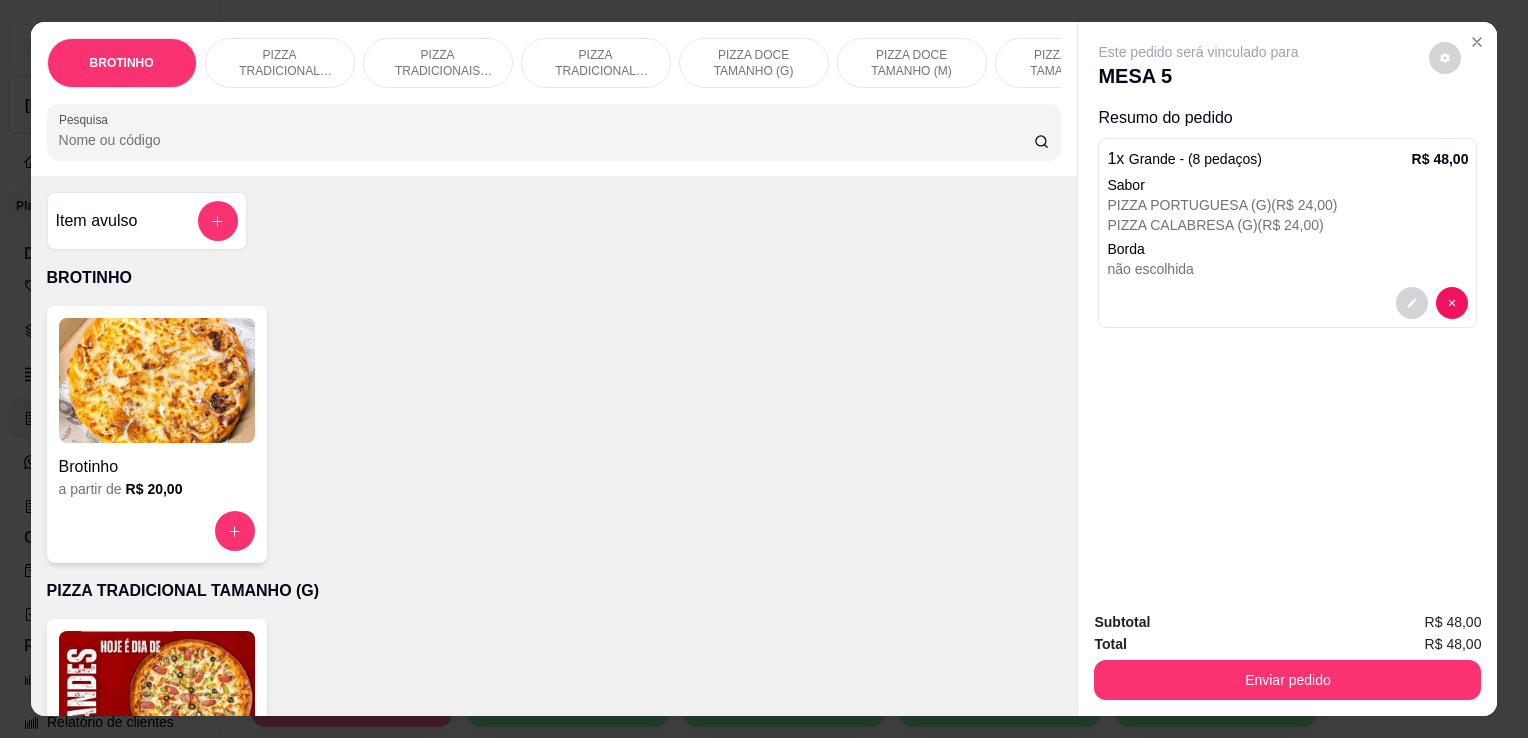 click at bounding box center (157, 693) 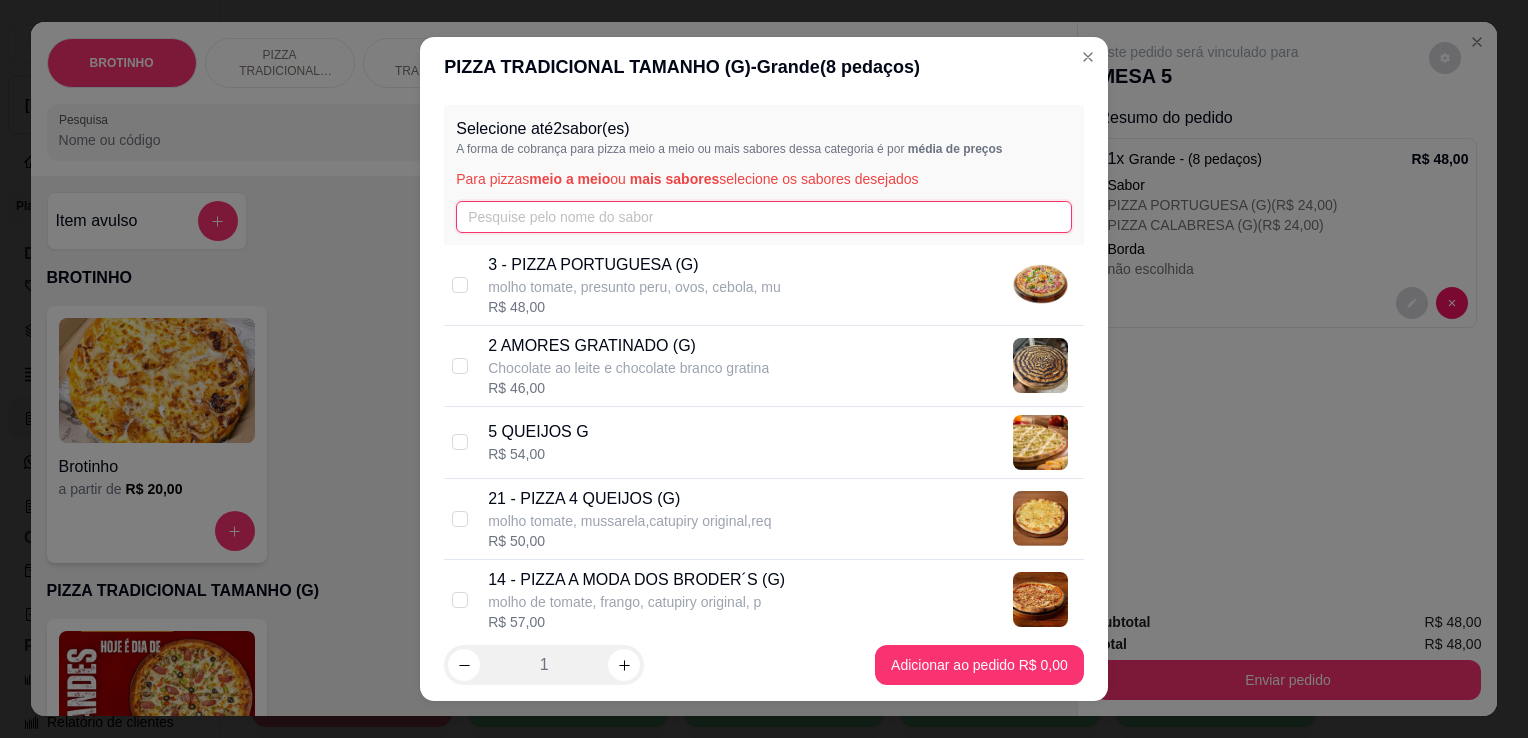 click at bounding box center (764, 217) 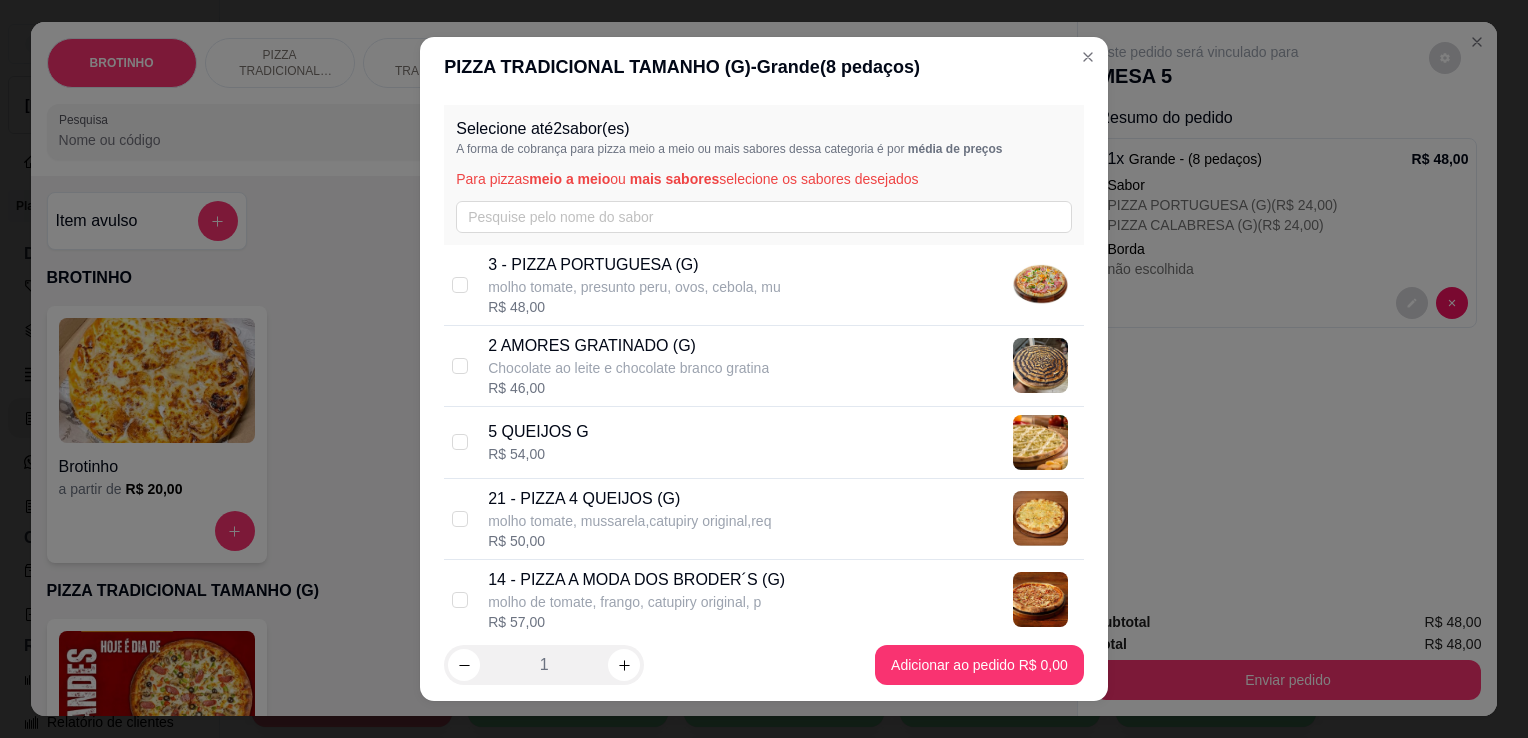 click on "14 - PIZZA A MODA DOS BRODER´S (G)" at bounding box center [636, 580] 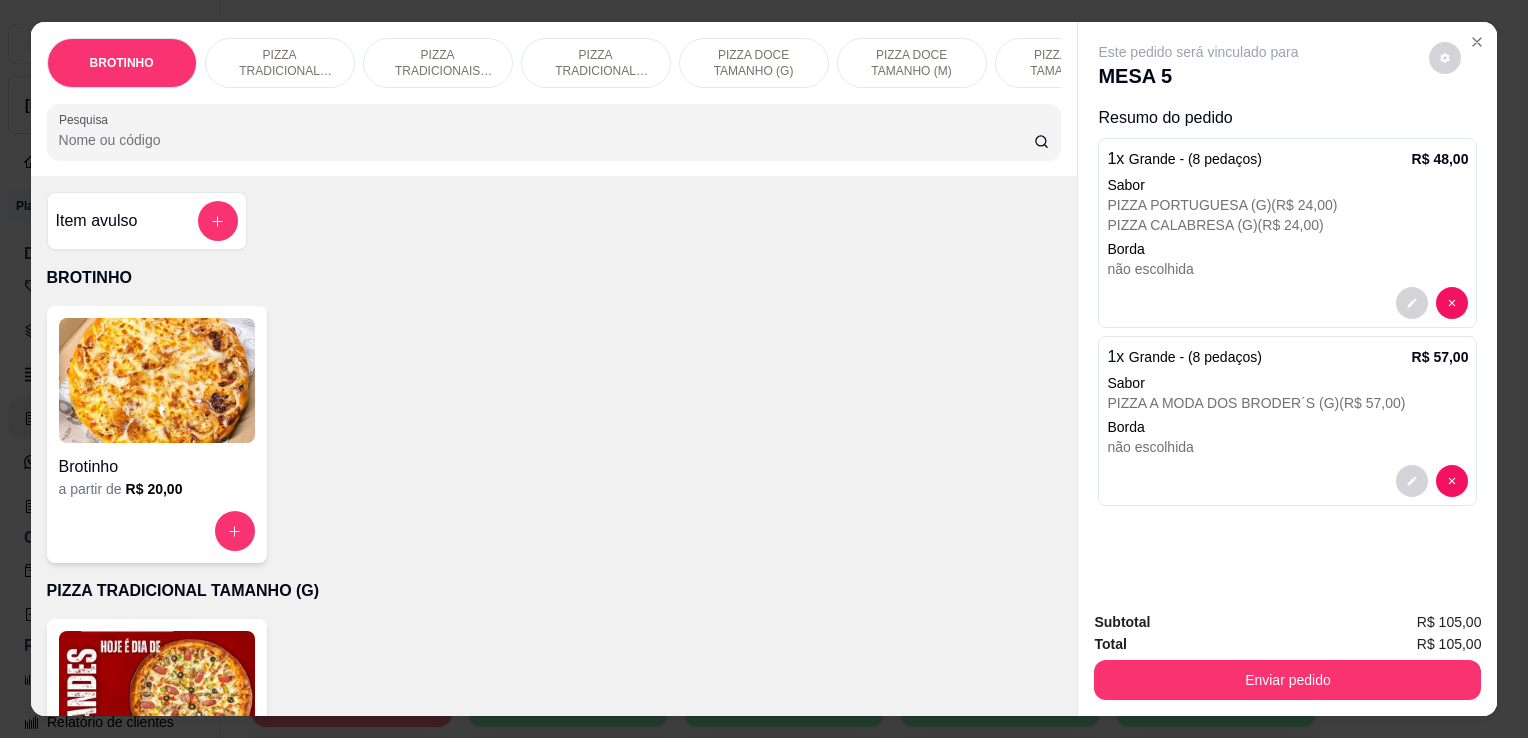 click at bounding box center (157, 693) 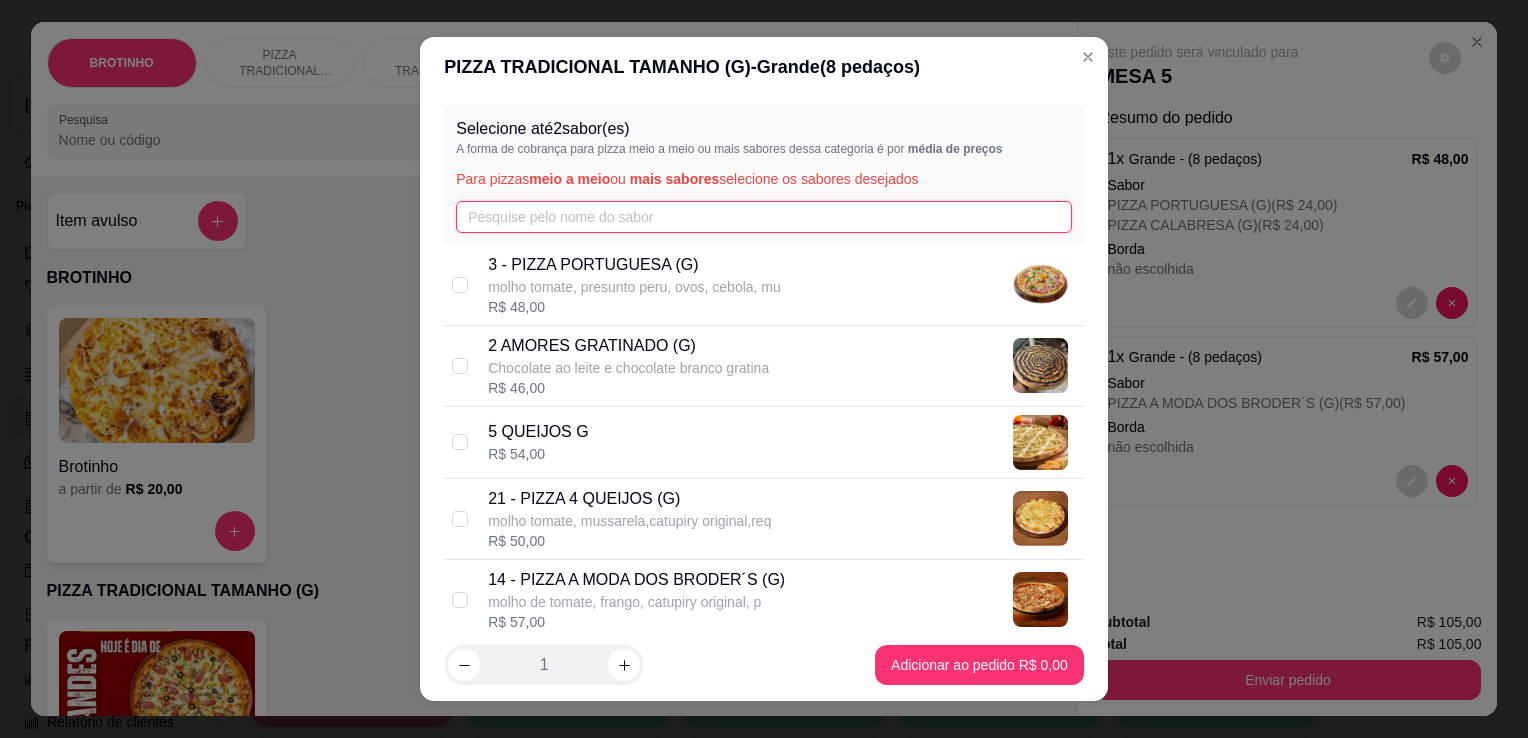 click at bounding box center (764, 217) 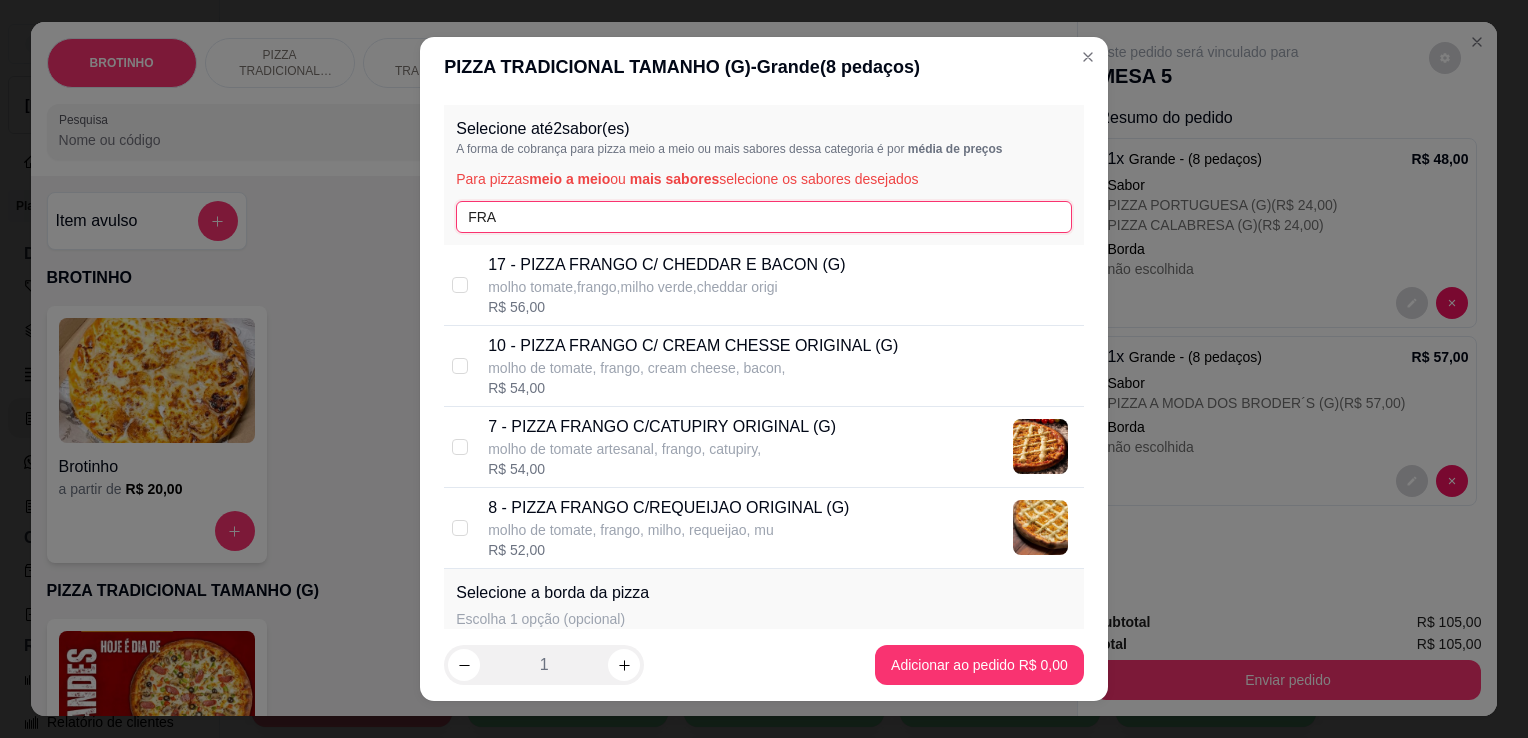 type on "FRA" 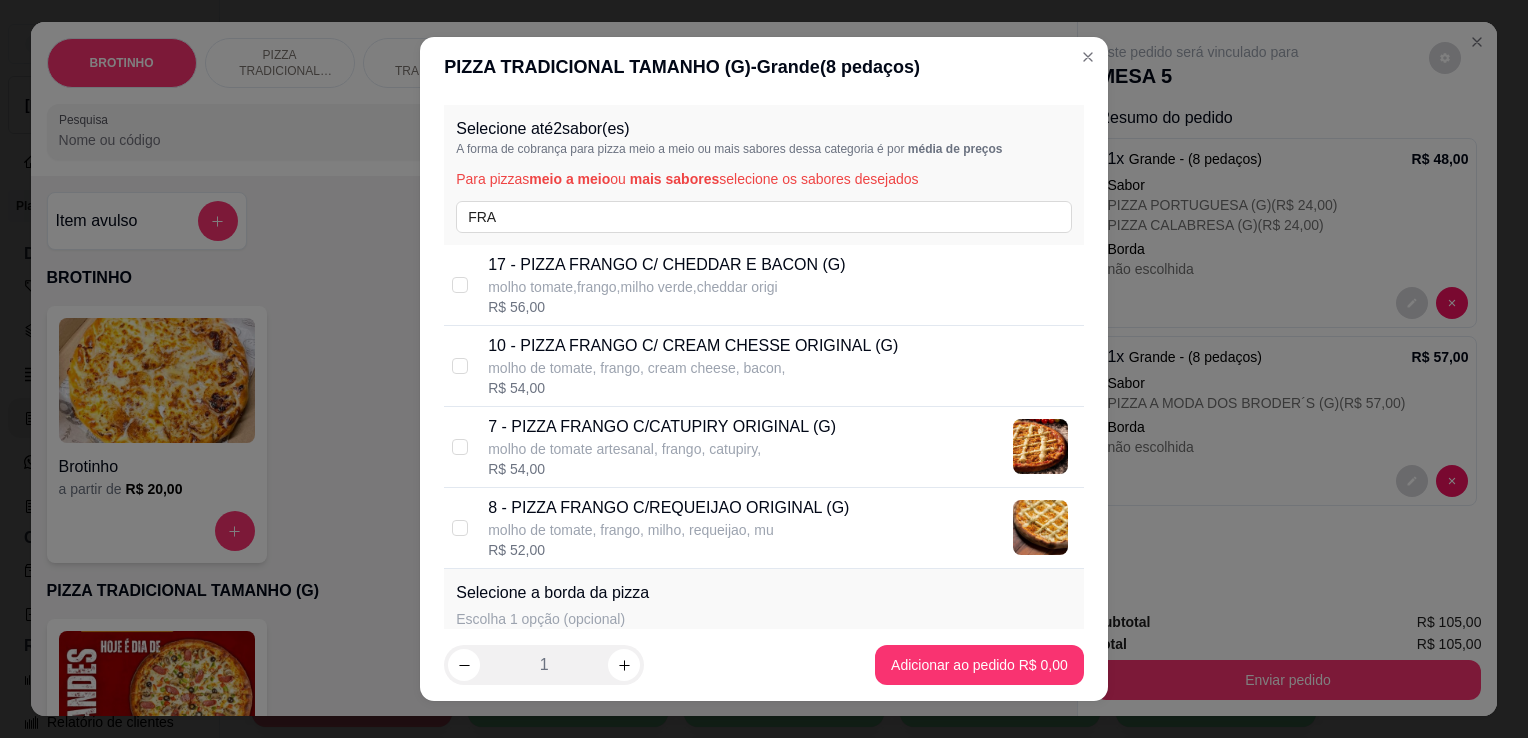 click on "molho de tomate artesanal, frango, catupiry," at bounding box center (662, 449) 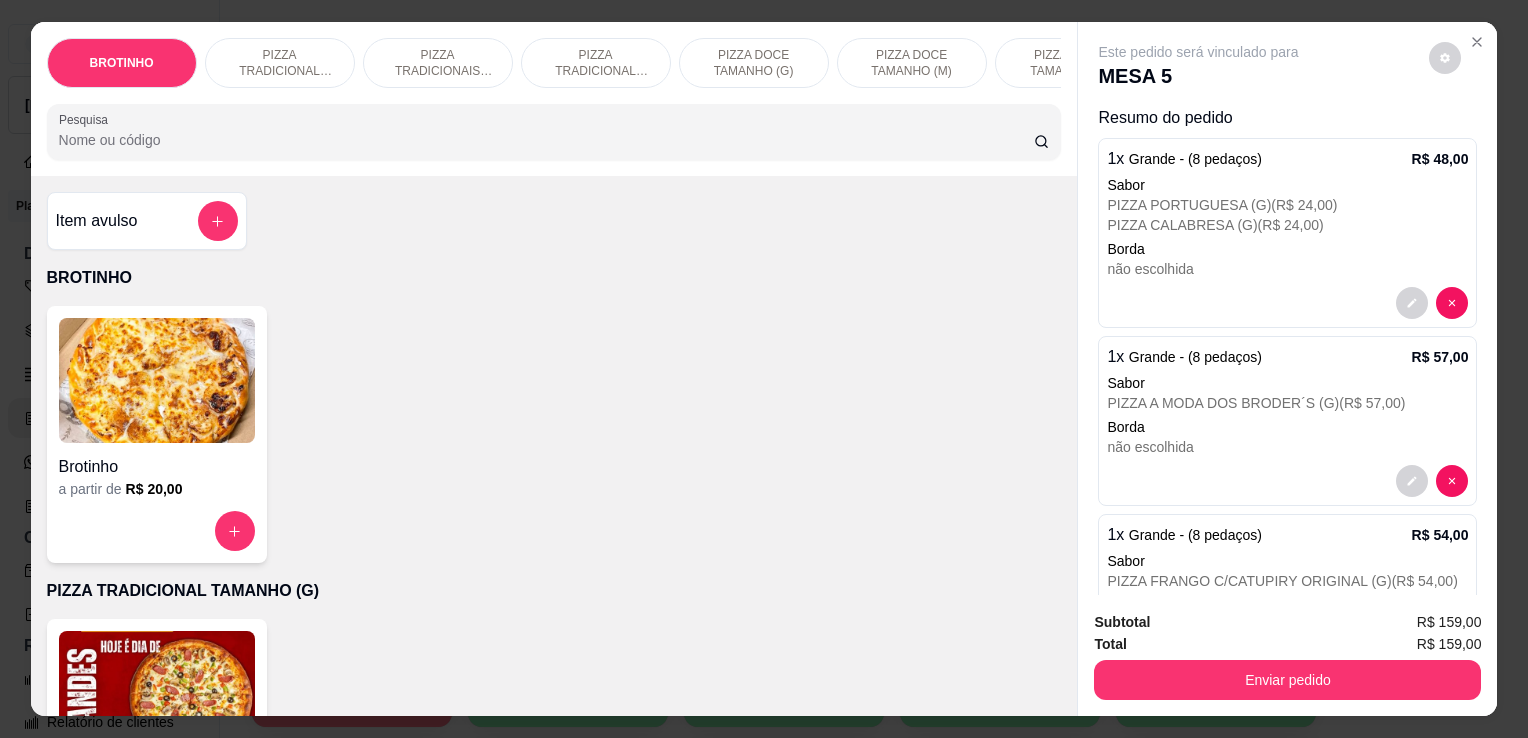 click on "Grande a partir de     R$ 40,00" at bounding box center [157, 747] 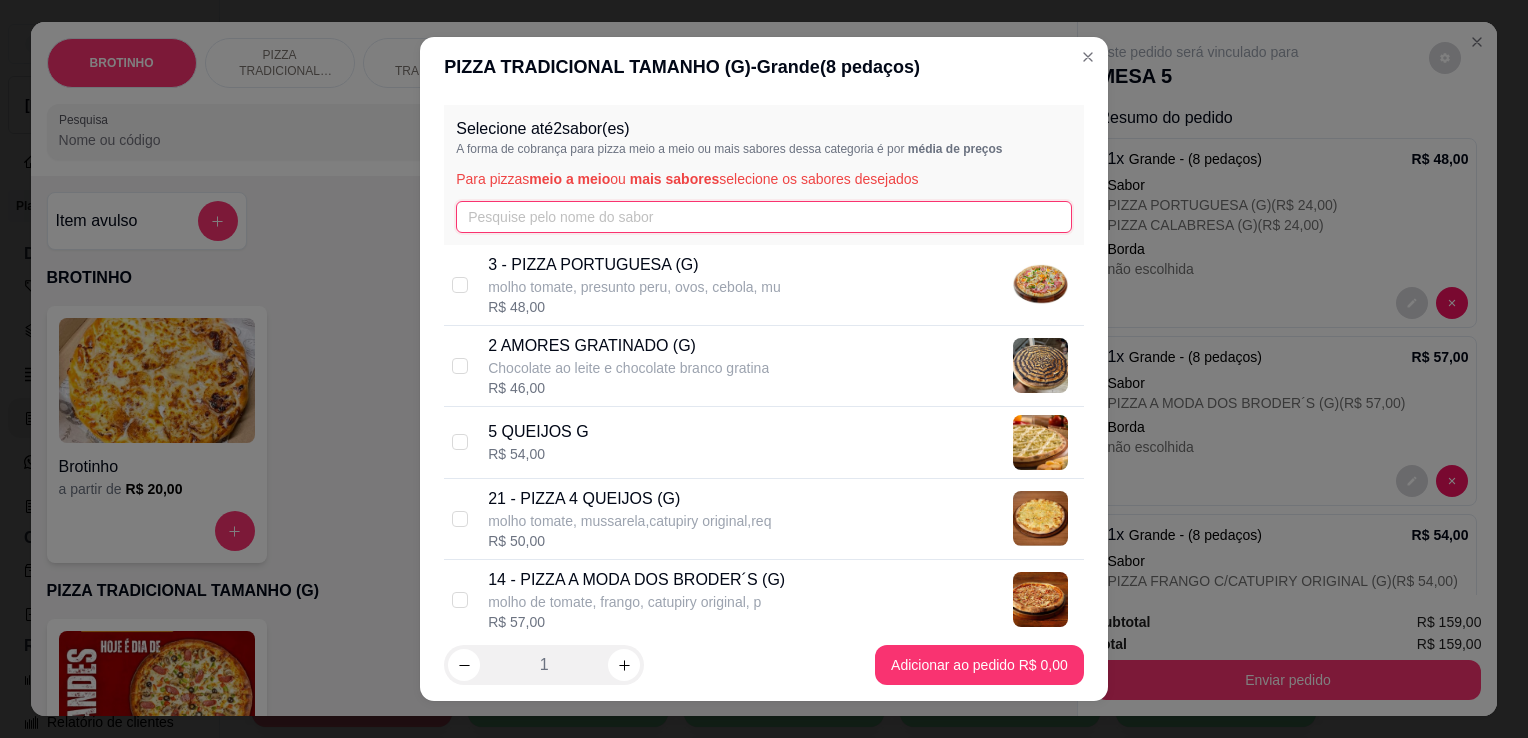 click at bounding box center (764, 217) 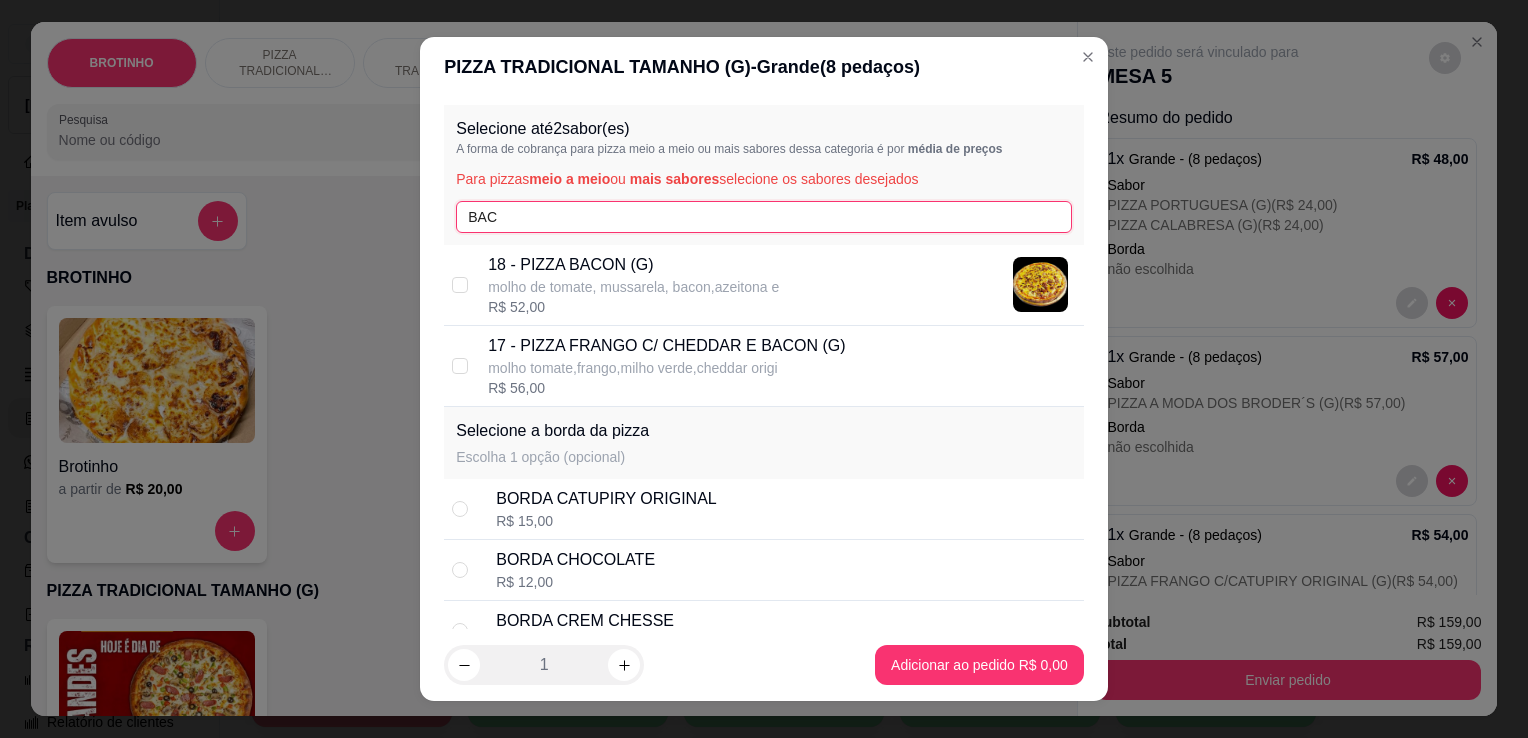 type on "BAC" 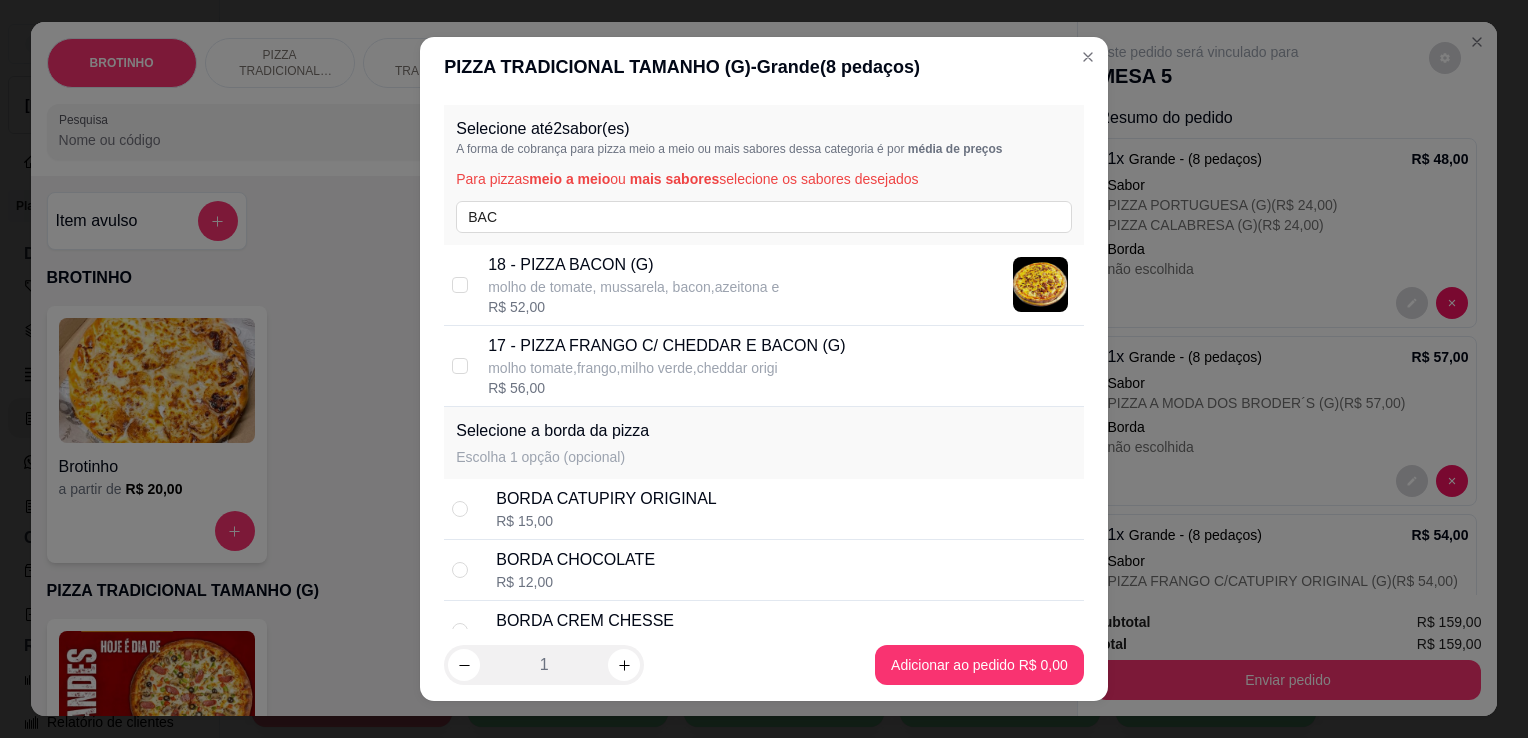 click on "molho de tomate, mussarela, bacon,azeitona e" at bounding box center (633, 287) 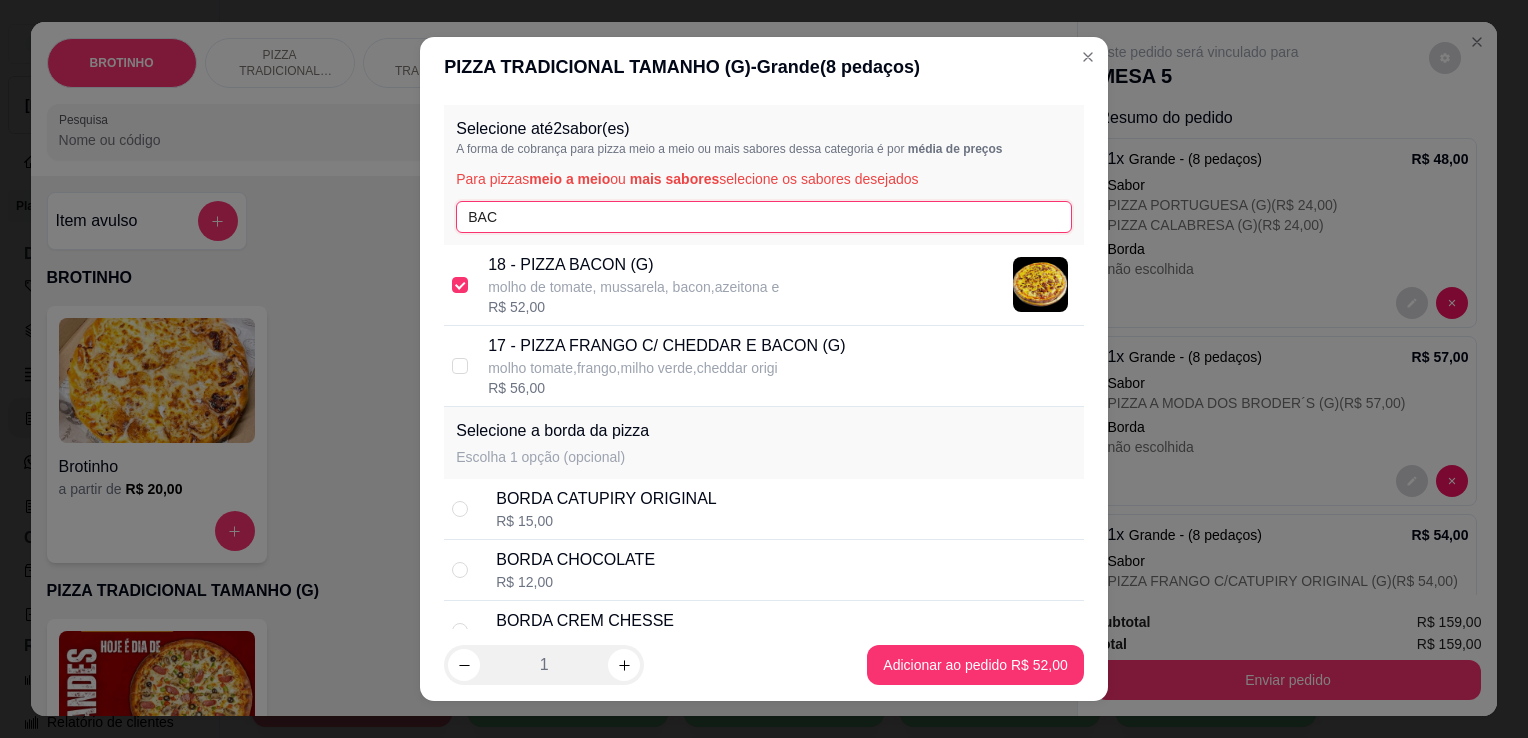 click on "BAC" at bounding box center (764, 217) 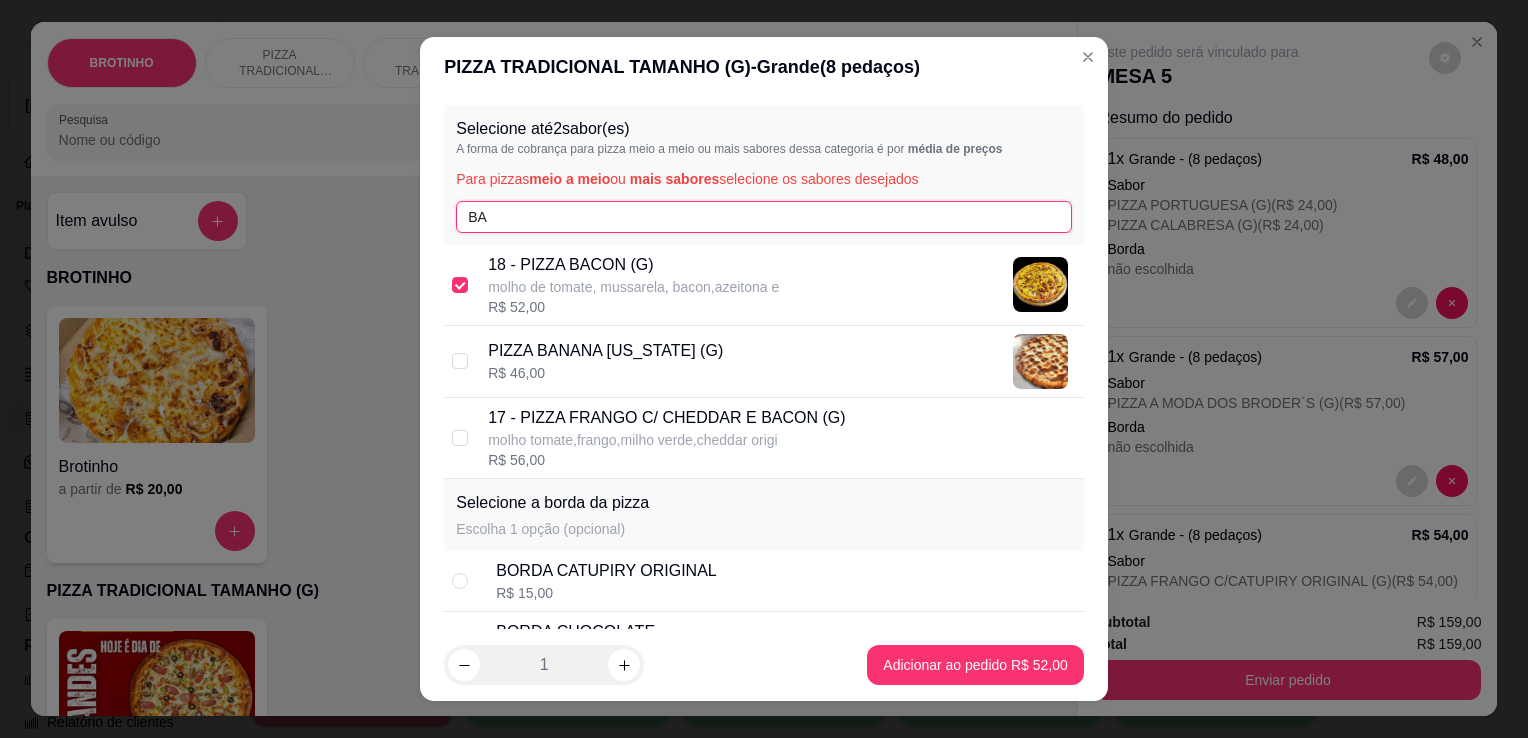 type on "B" 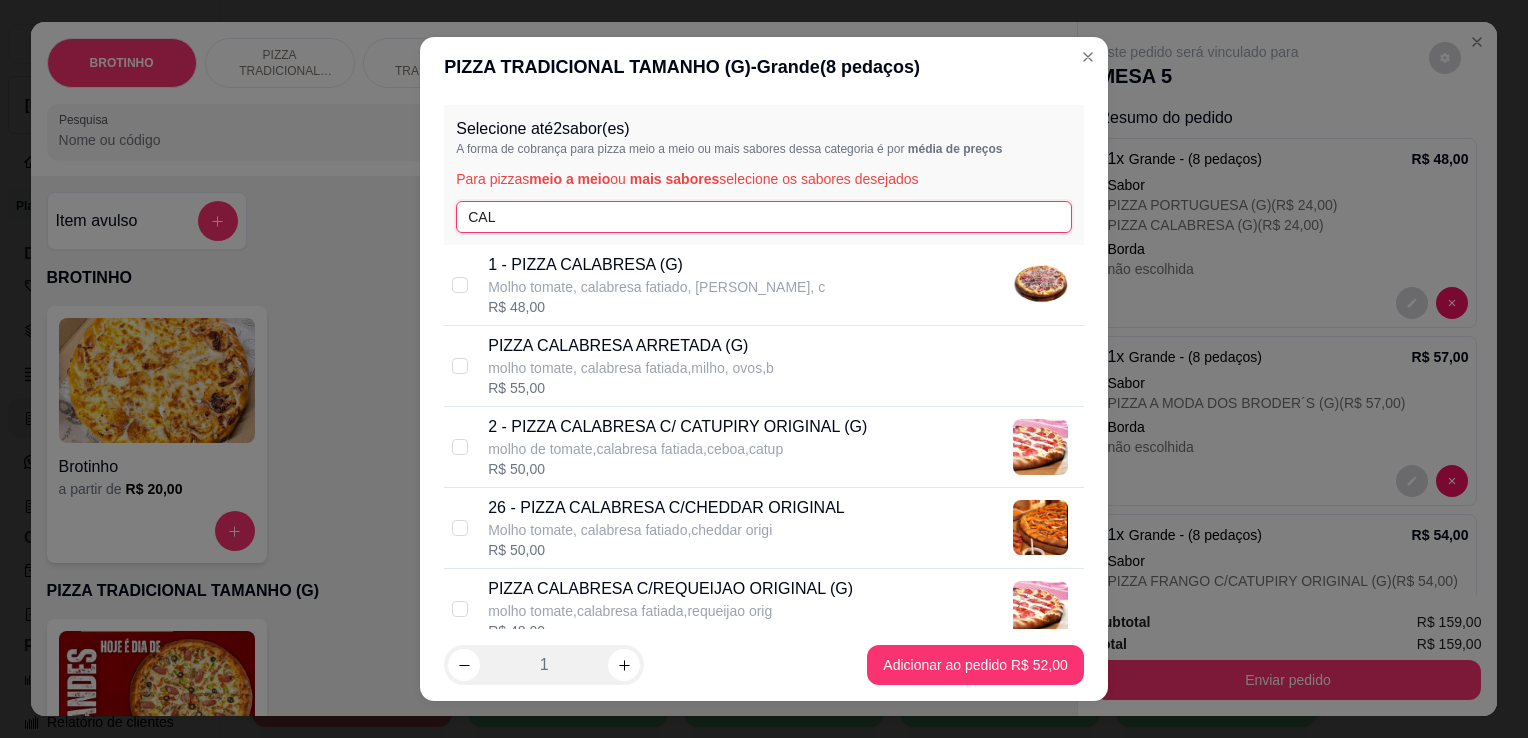 type on "CAL" 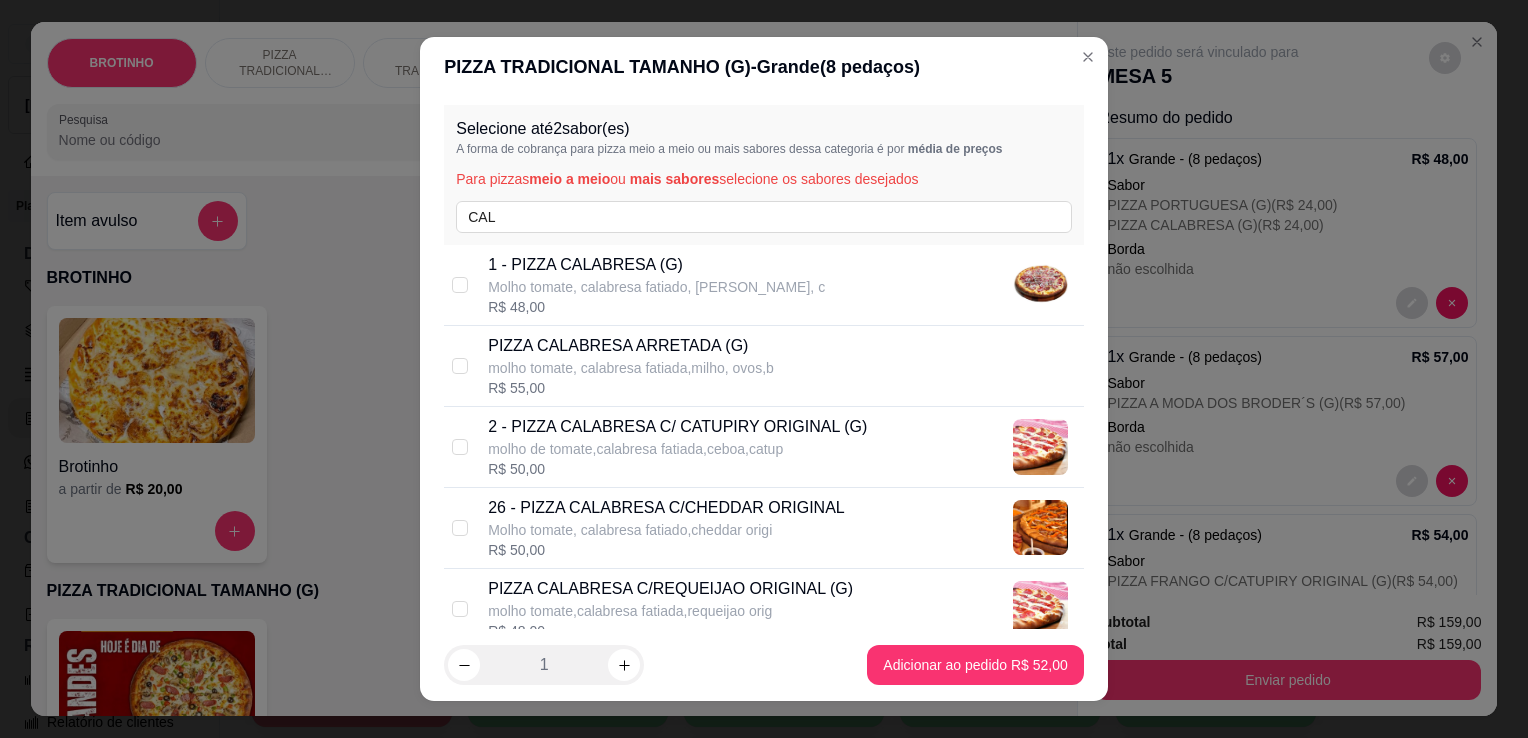 click on "molho de tomate,calabresa fatiada,ceboa,catup" at bounding box center (677, 449) 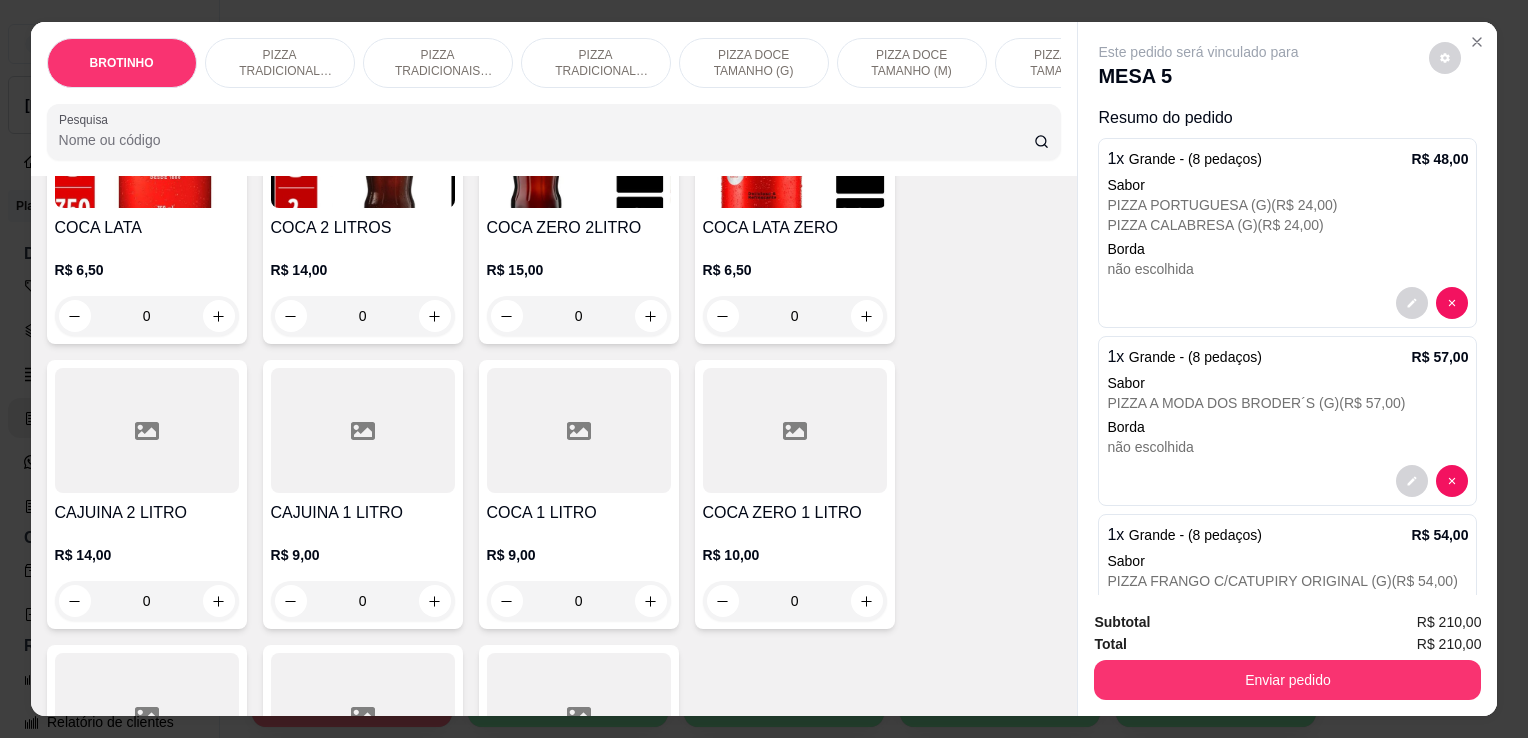 scroll, scrollTop: 2411, scrollLeft: 0, axis: vertical 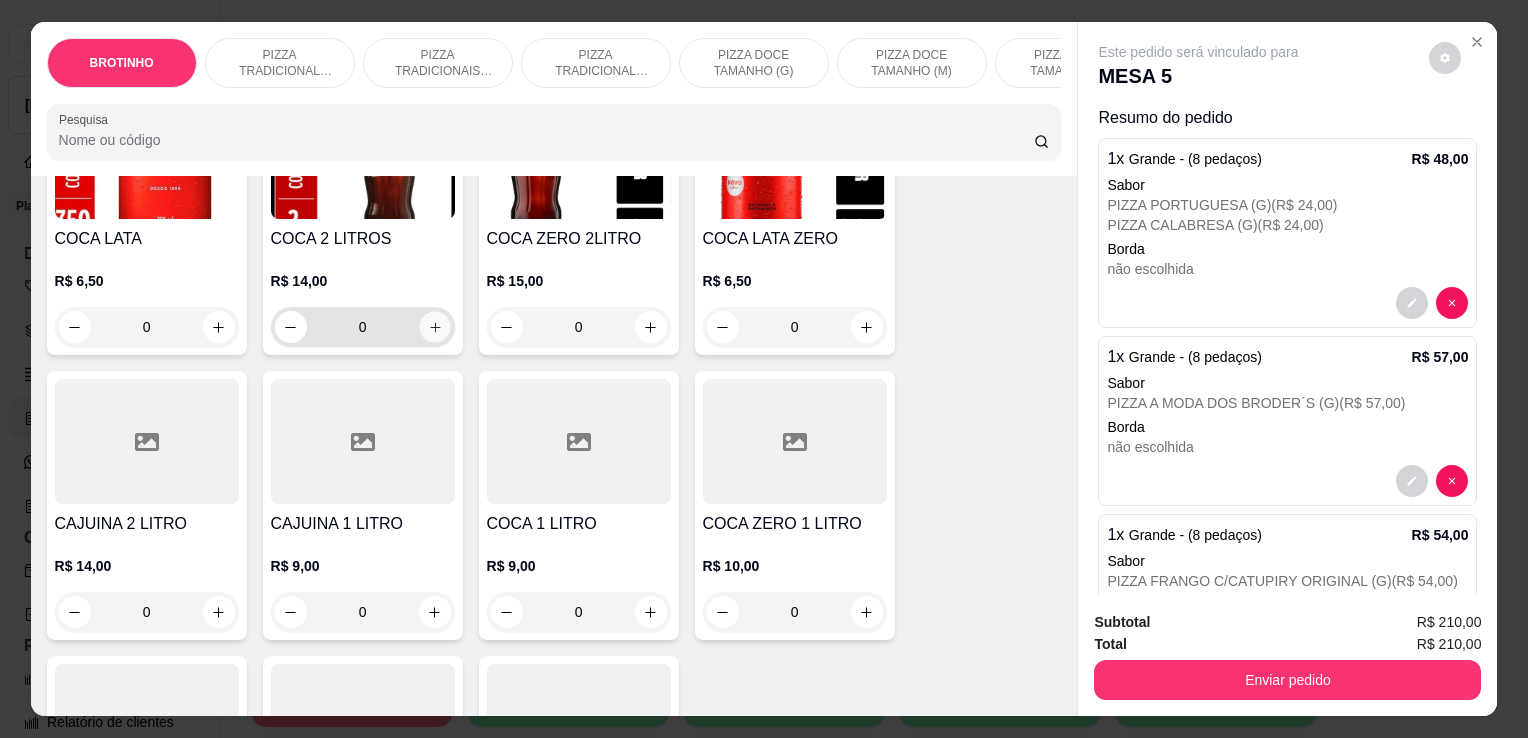 click at bounding box center [434, 327] 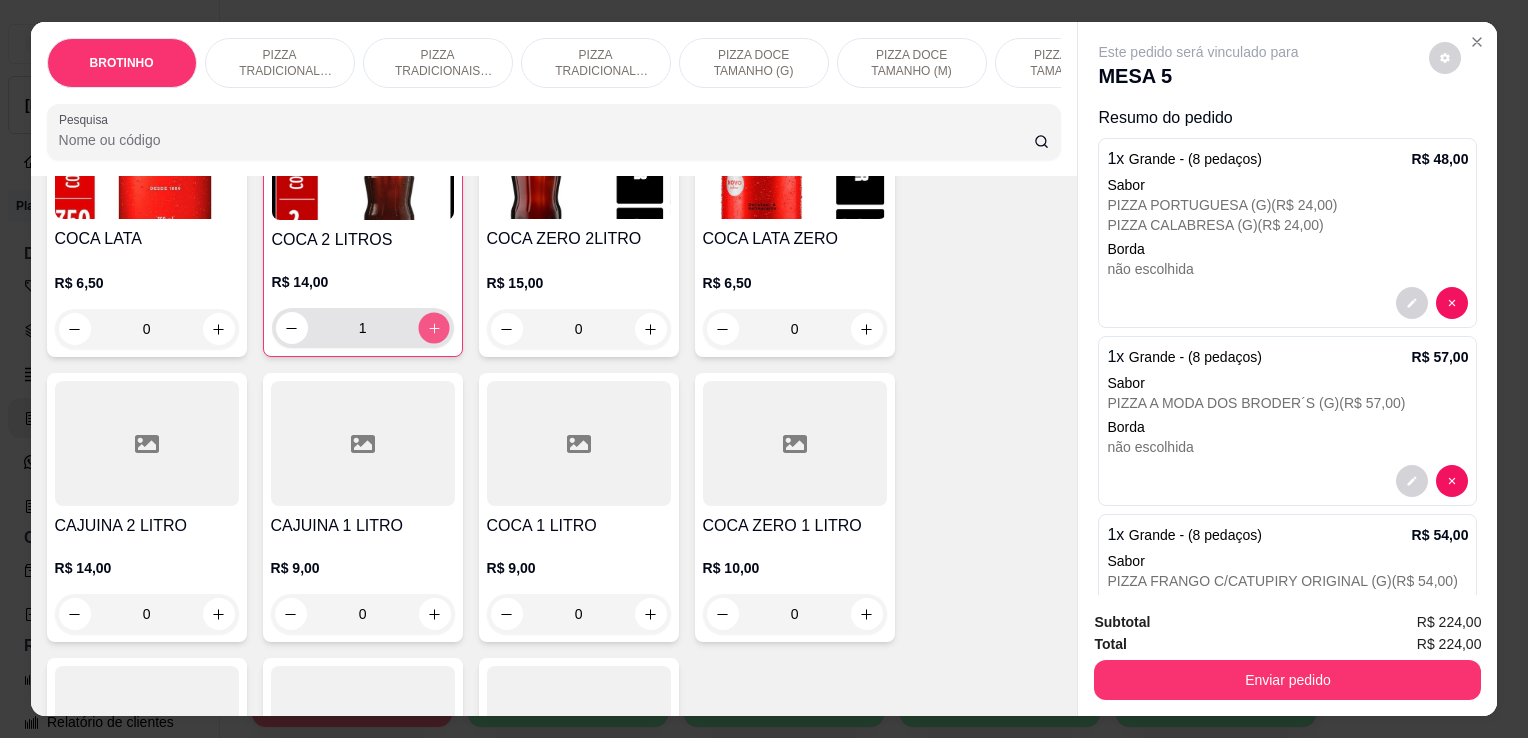 click at bounding box center [433, 328] 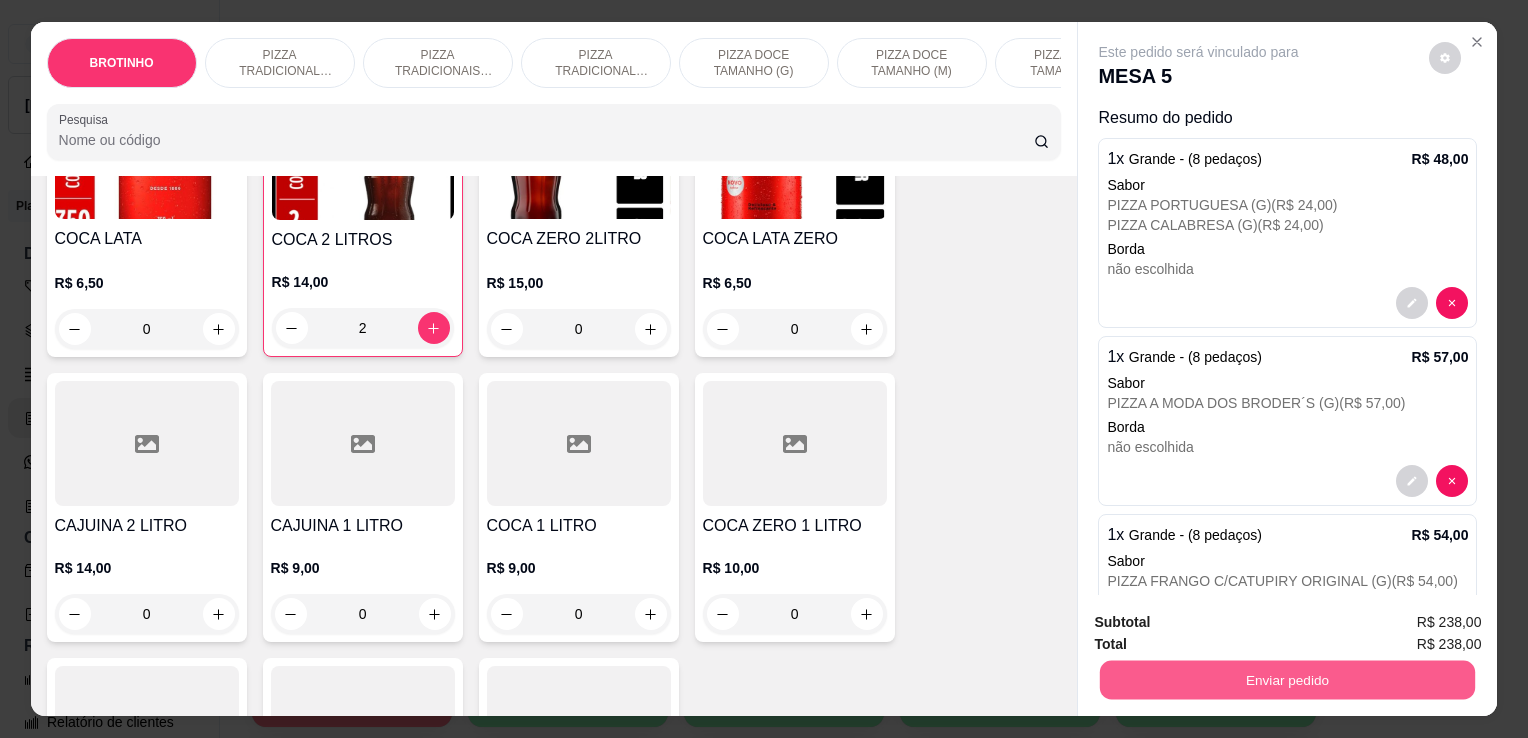 click on "Enviar pedido" at bounding box center [1287, 679] 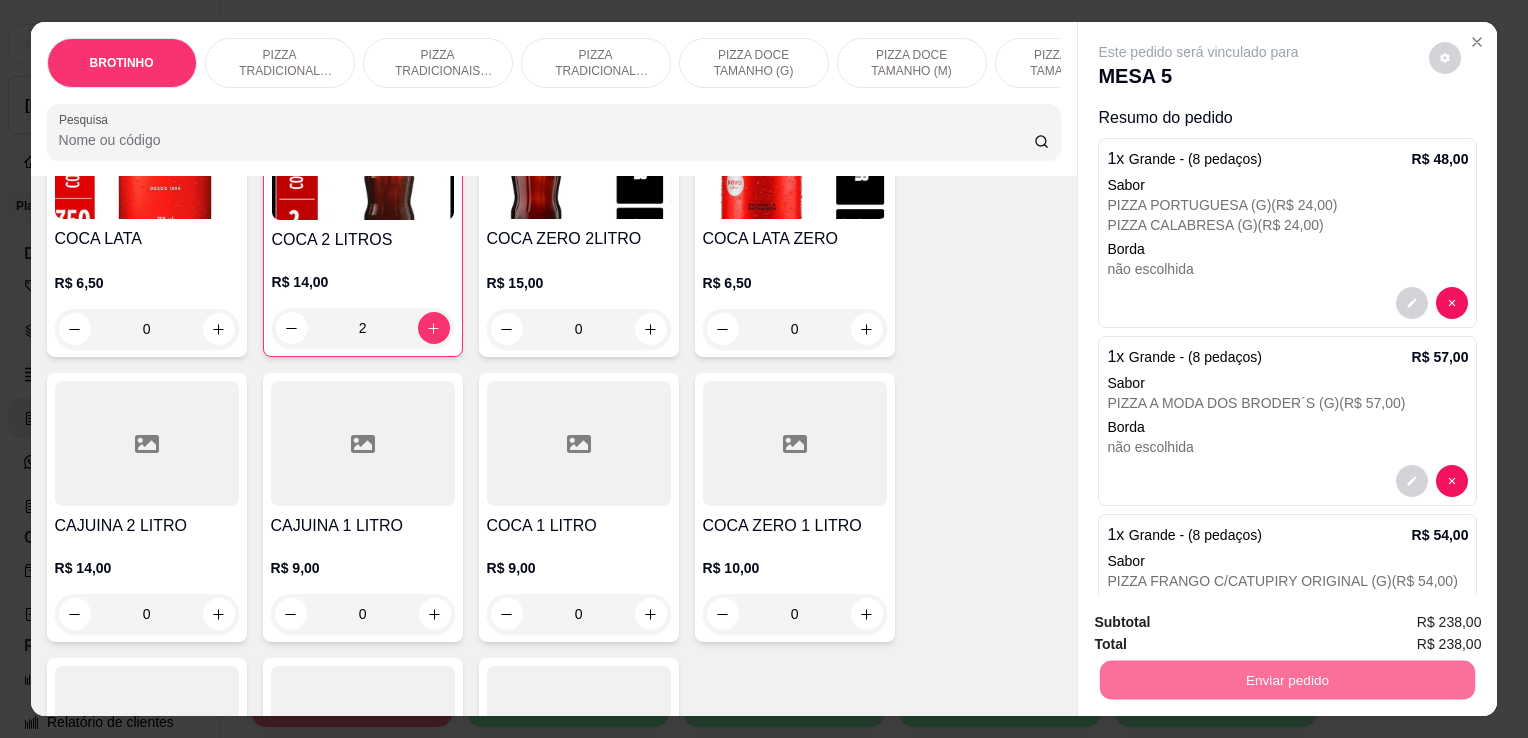 click on "Não registrar e enviar pedido" at bounding box center (1222, 623) 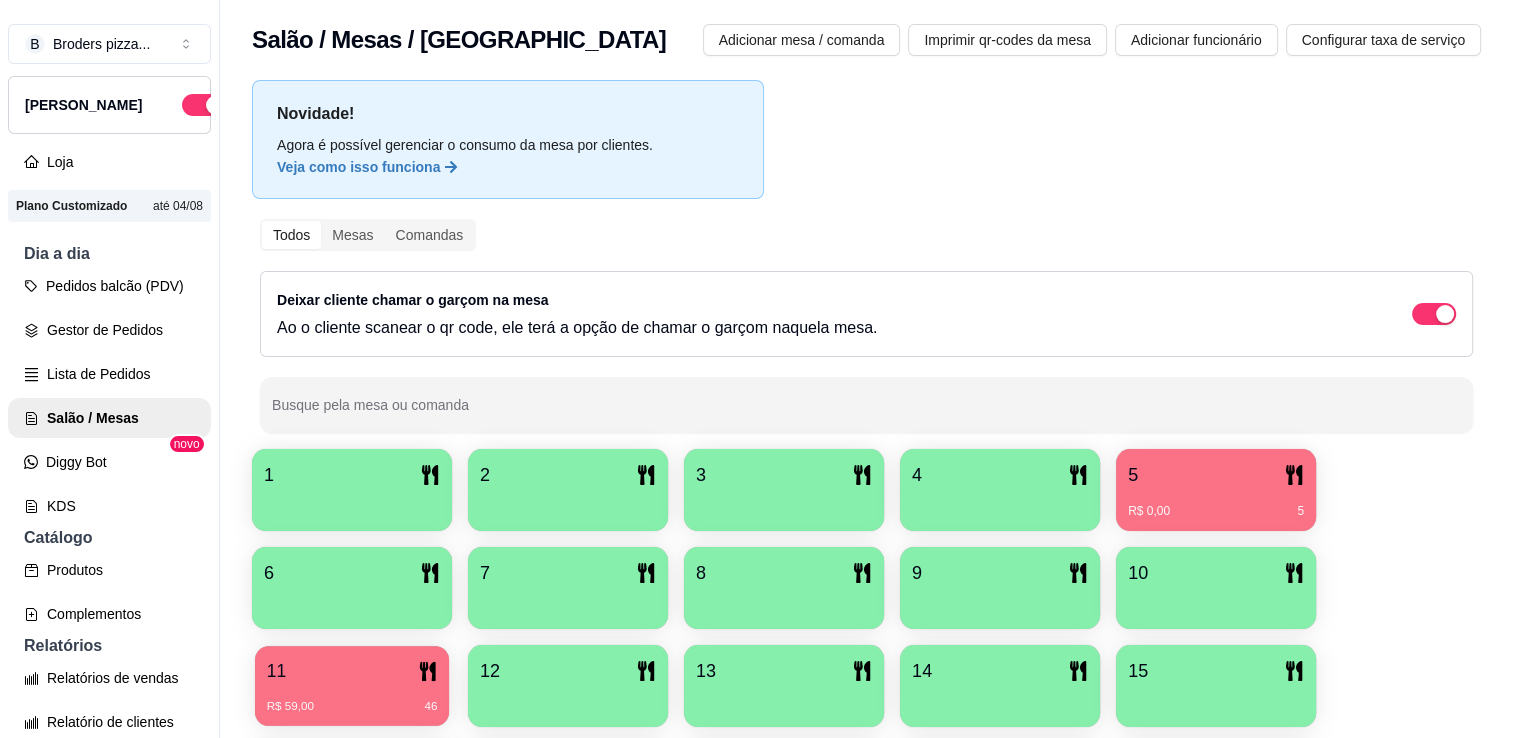click on "R$ 59,00 46" at bounding box center (352, 707) 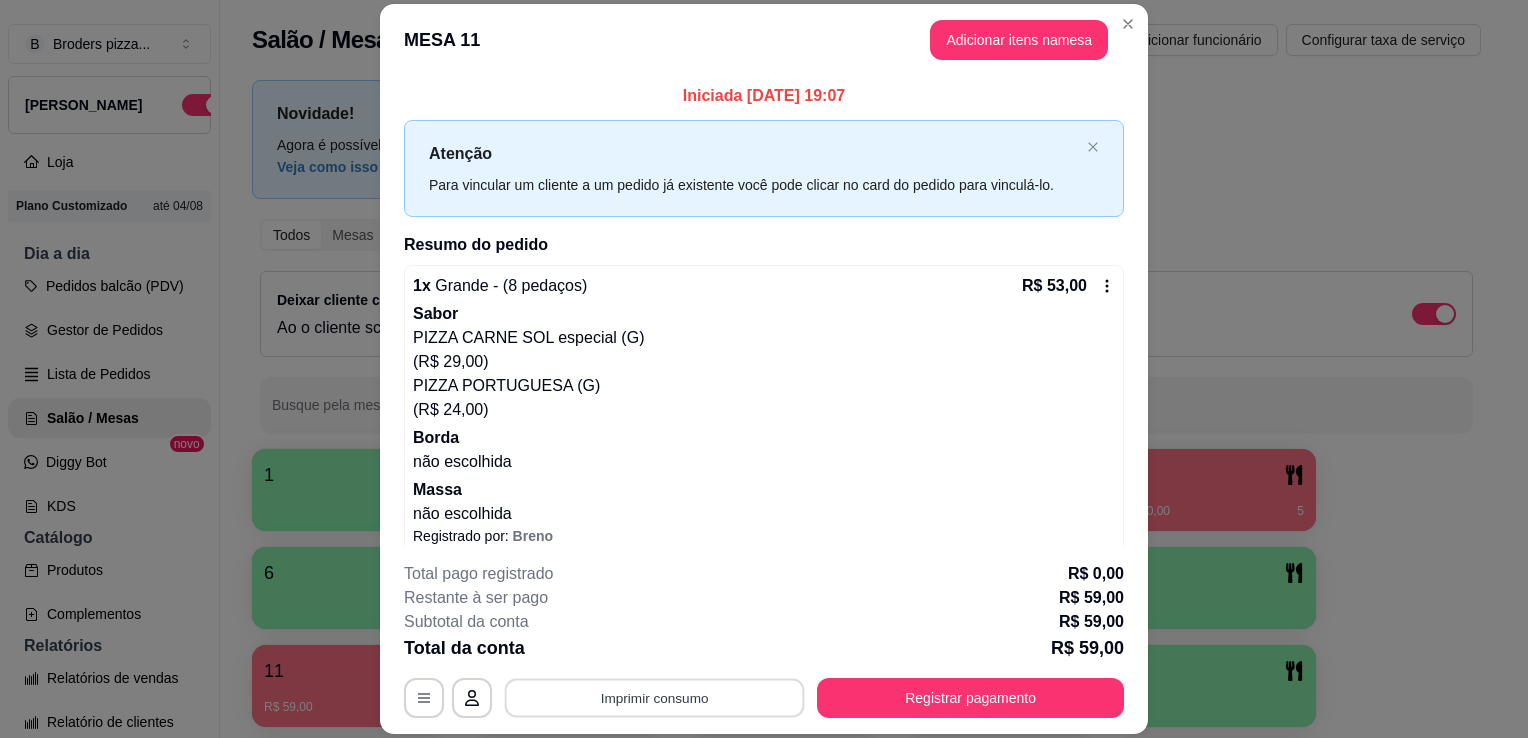 click on "Imprimir consumo" at bounding box center (655, 698) 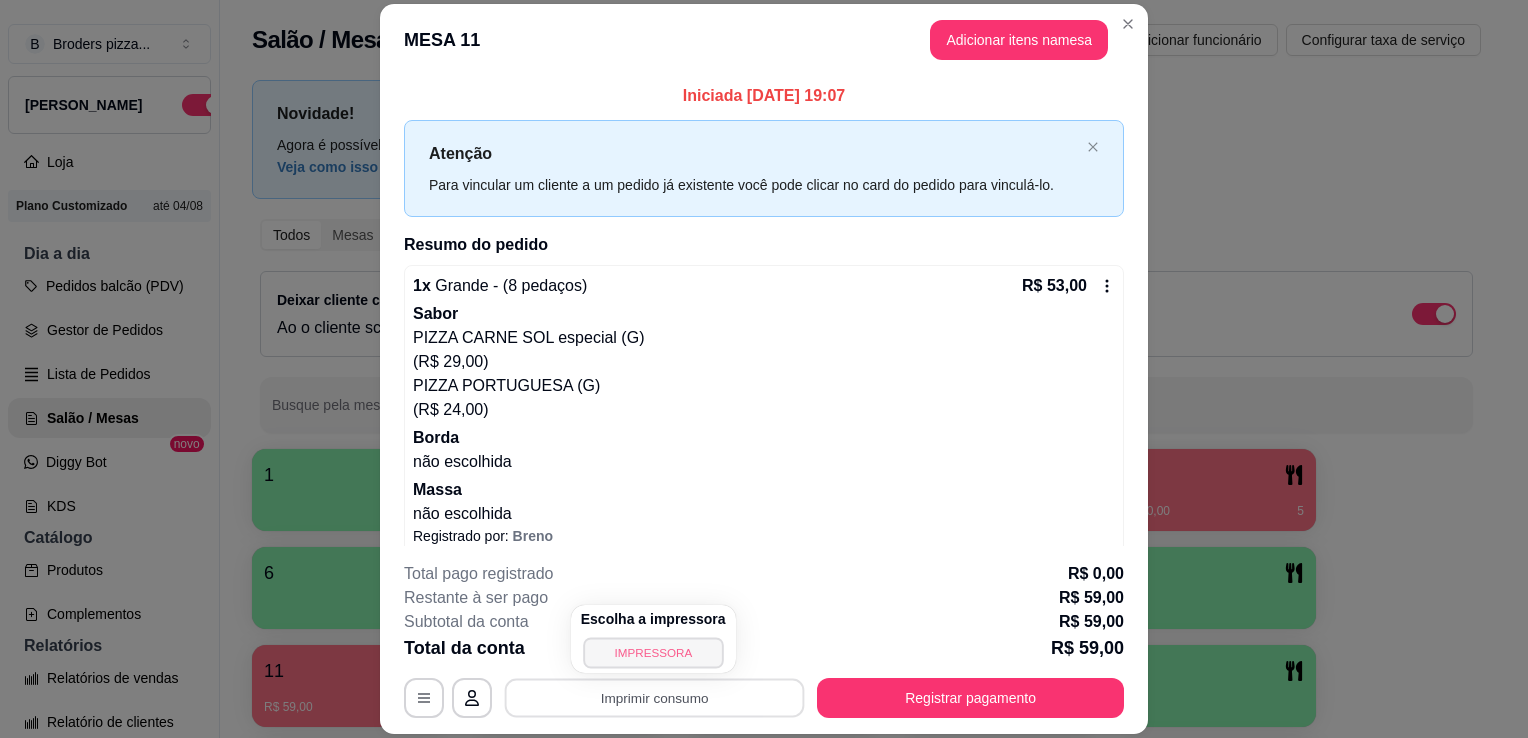 click on "IMPRESSORA" at bounding box center [653, 652] 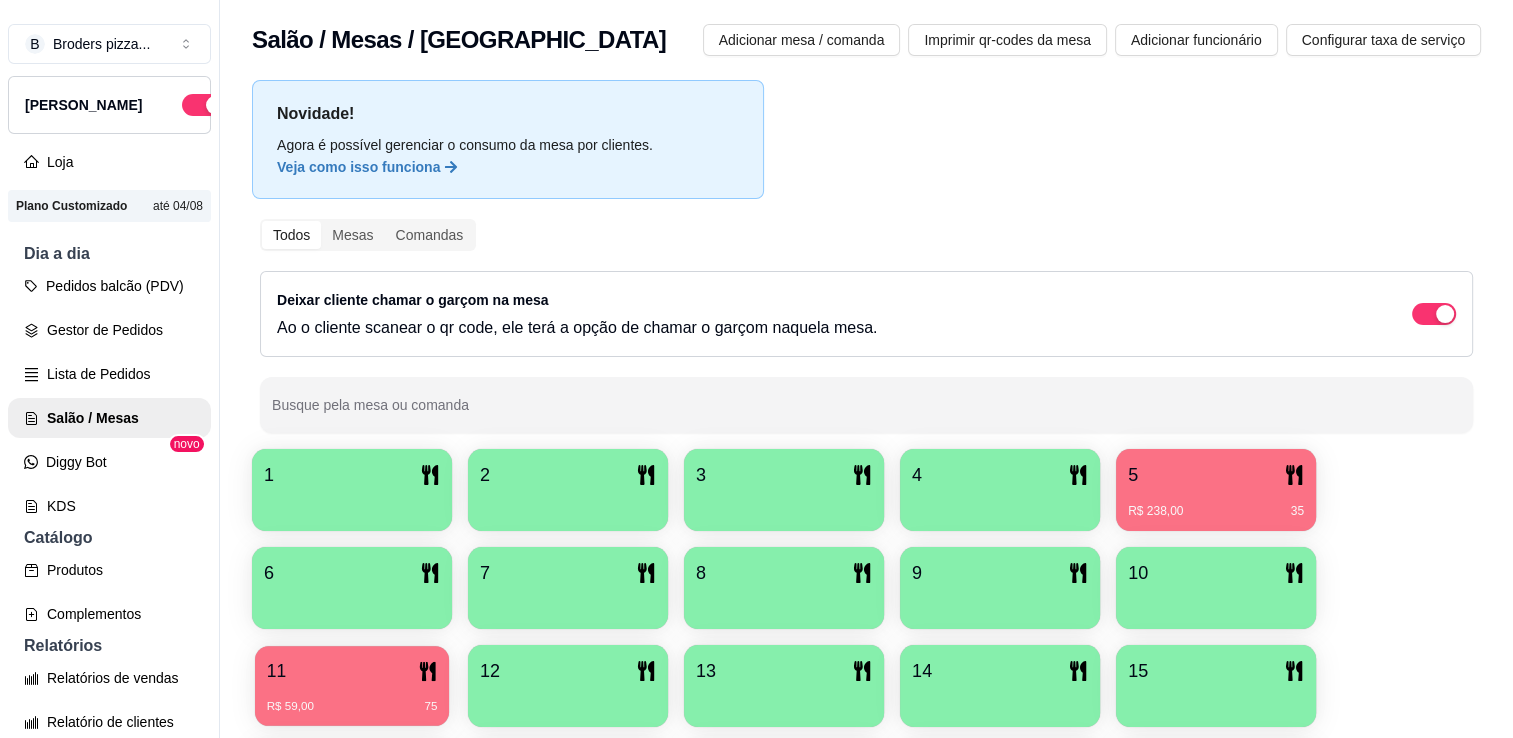 click 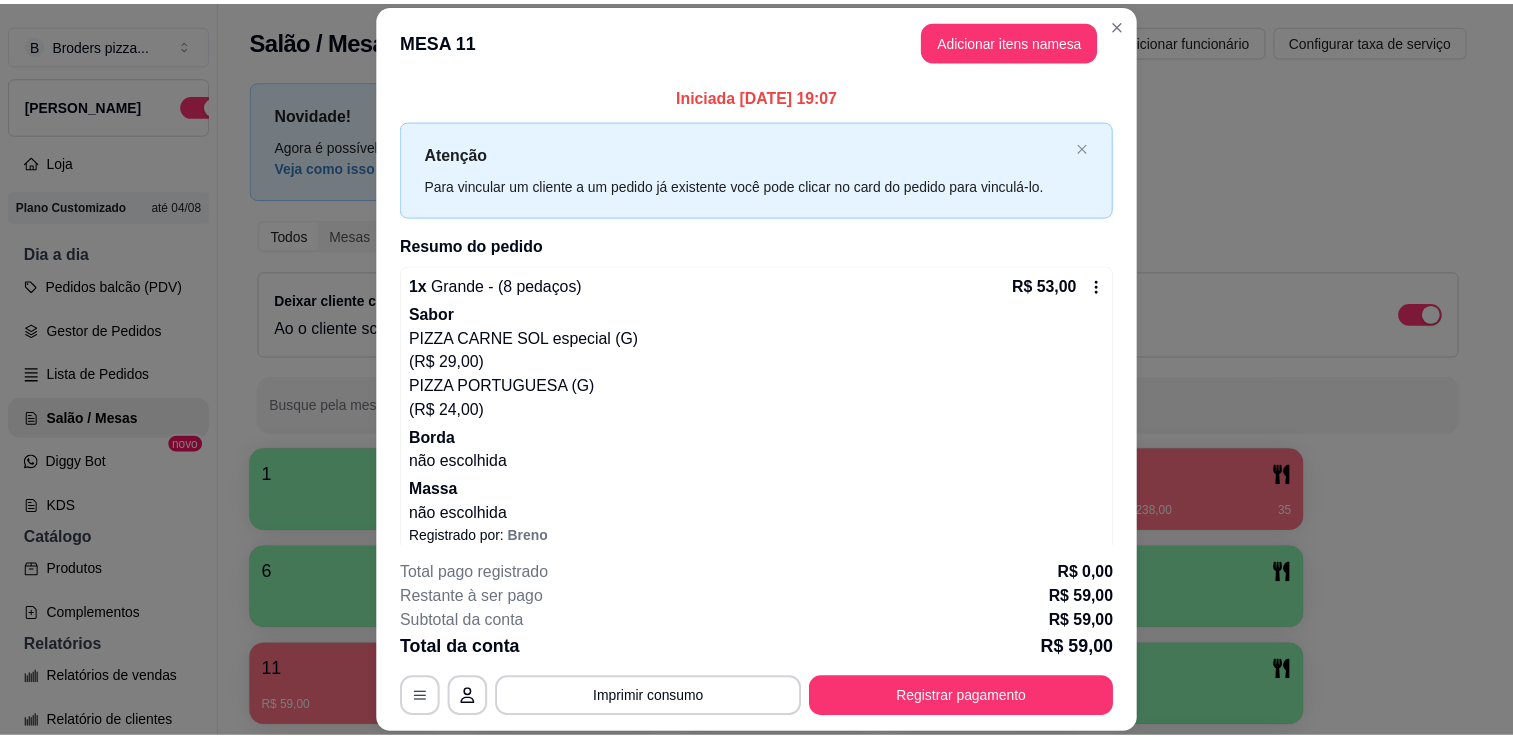 scroll, scrollTop: 96, scrollLeft: 0, axis: vertical 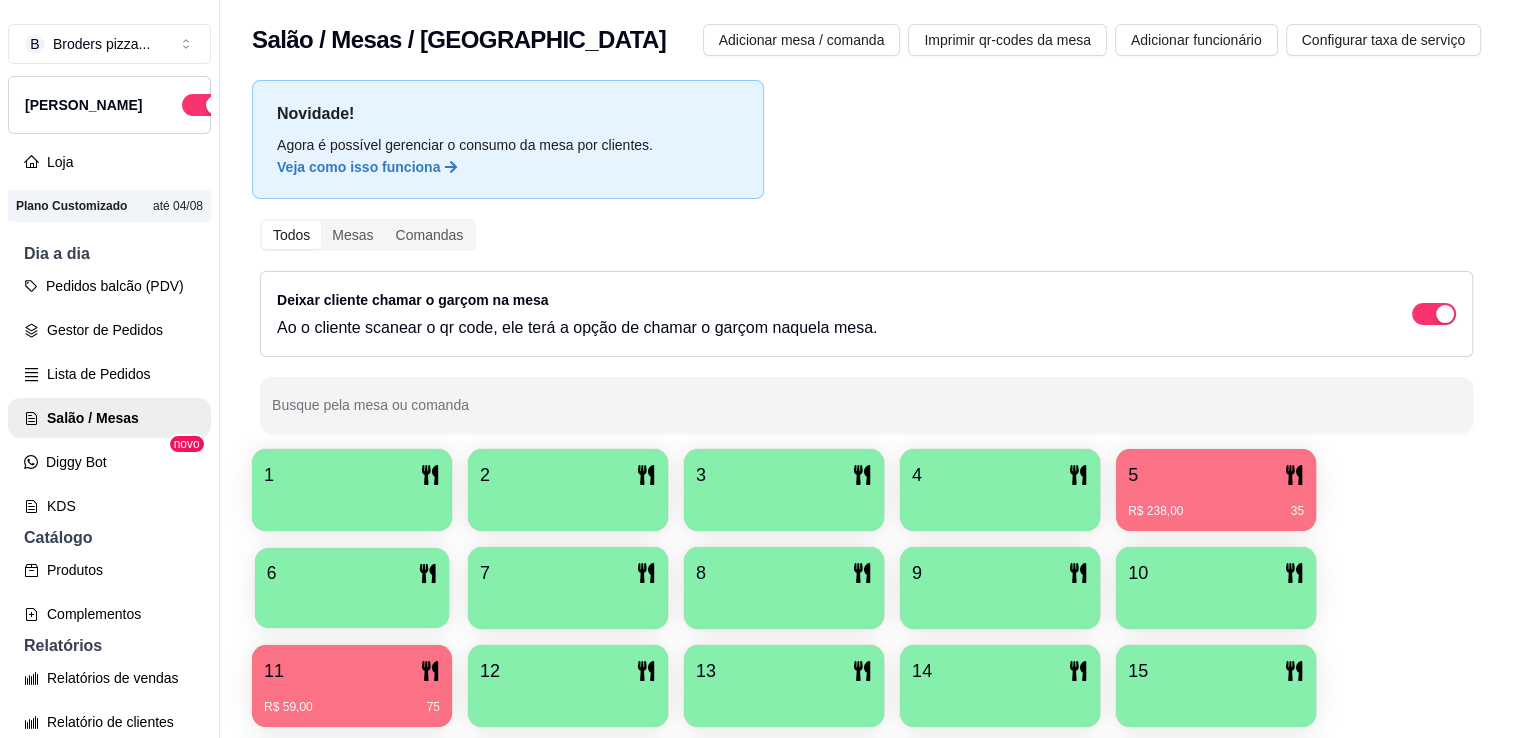 click at bounding box center [352, 601] 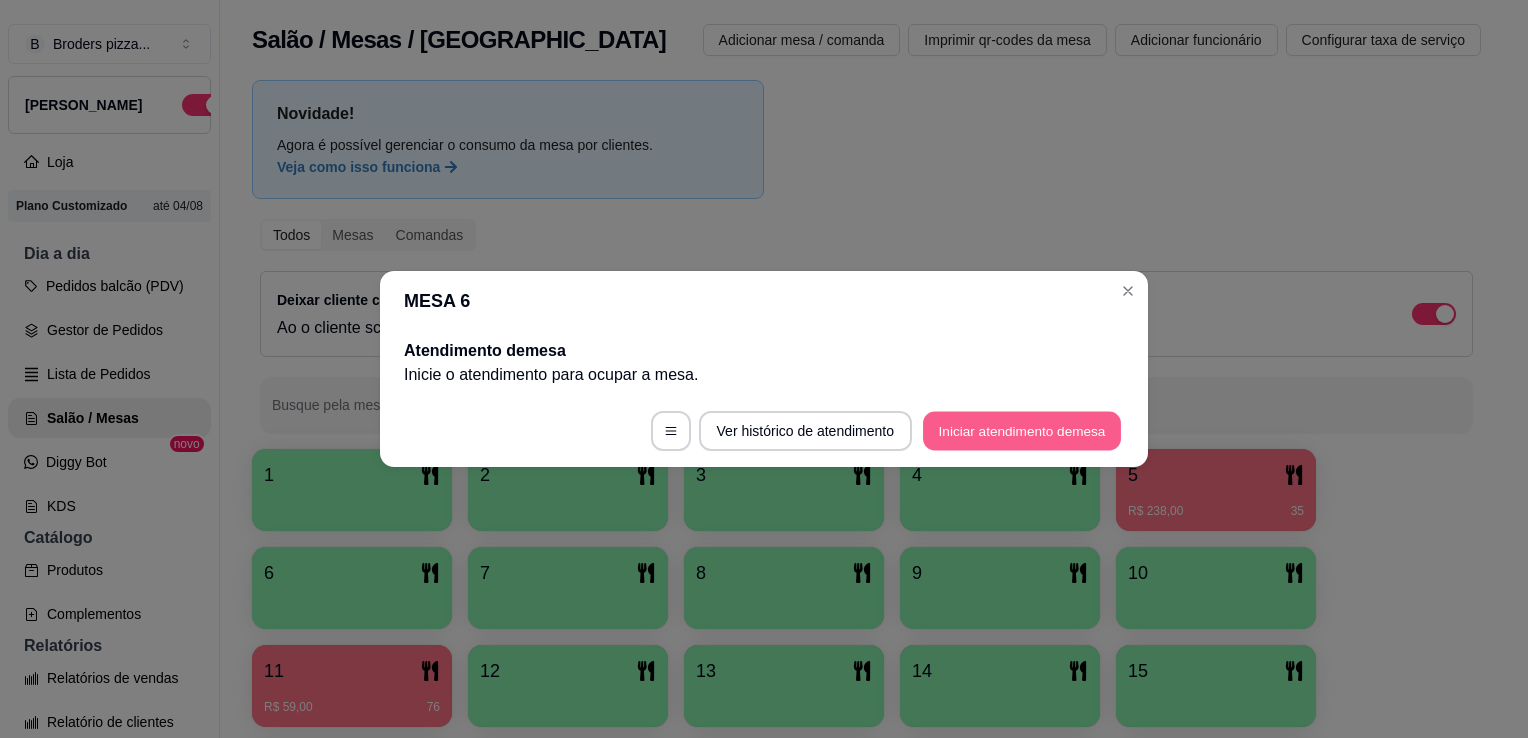click on "Iniciar atendimento de  mesa" at bounding box center (1022, 431) 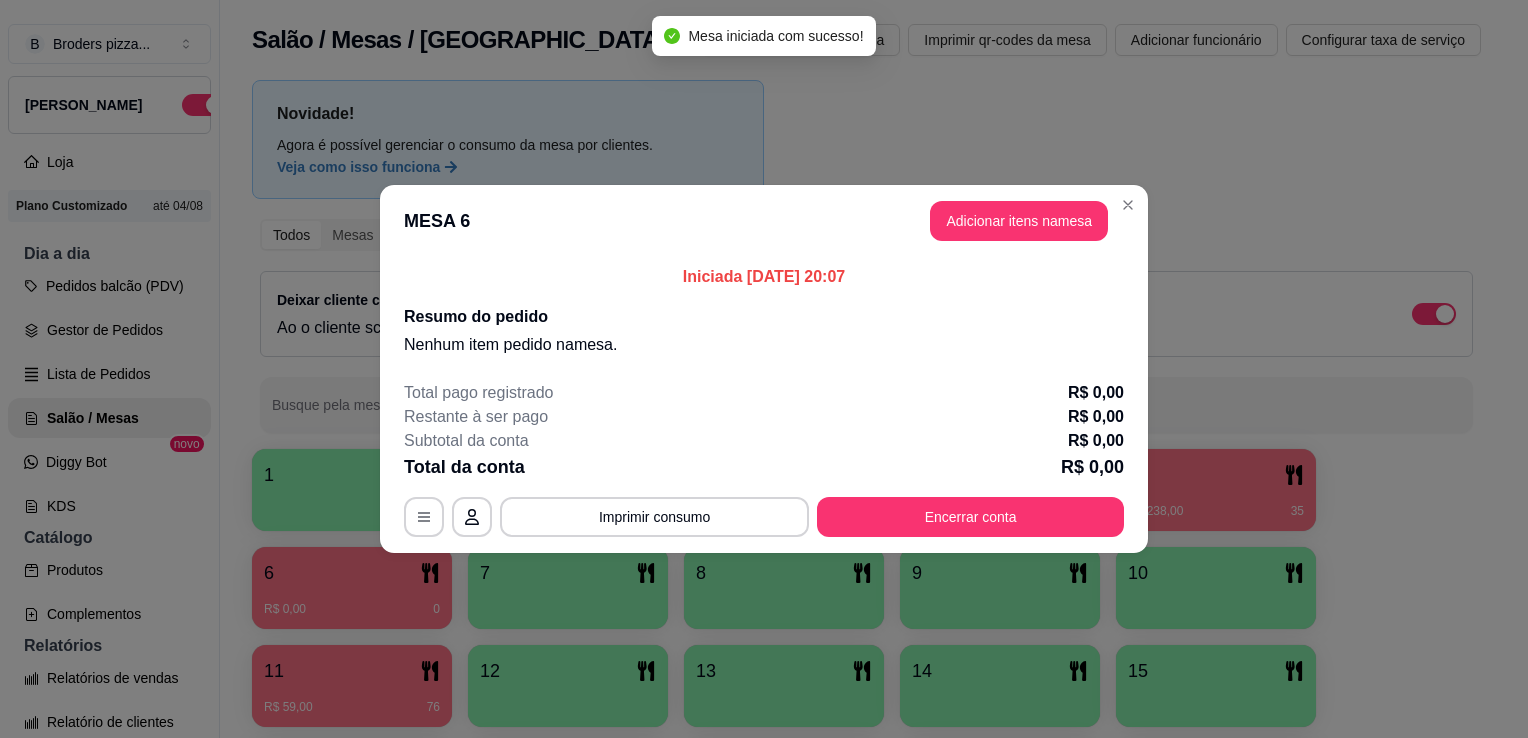 click on "Restante à ser pago R$ 0,00" at bounding box center [764, 417] 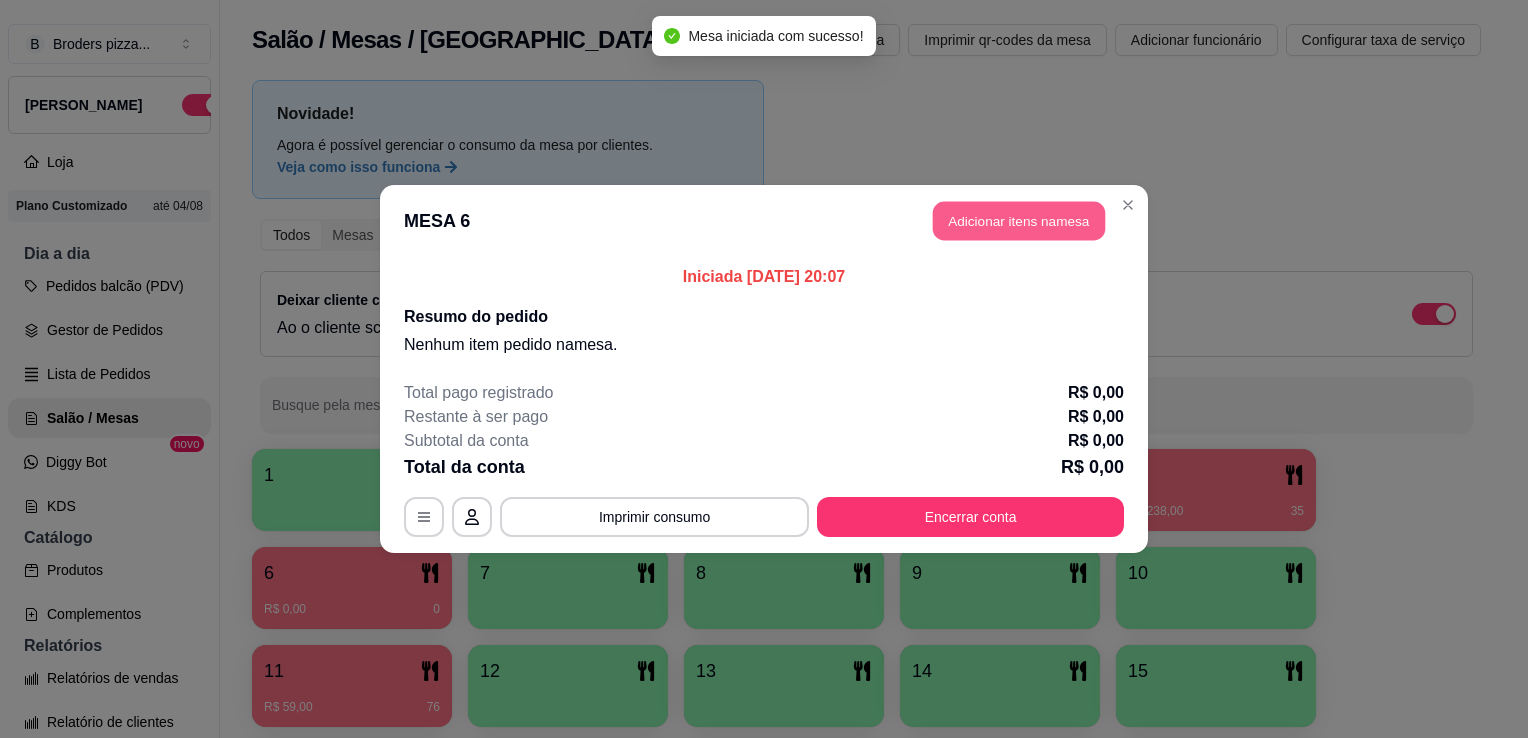 click on "Adicionar itens na  mesa" at bounding box center [1019, 221] 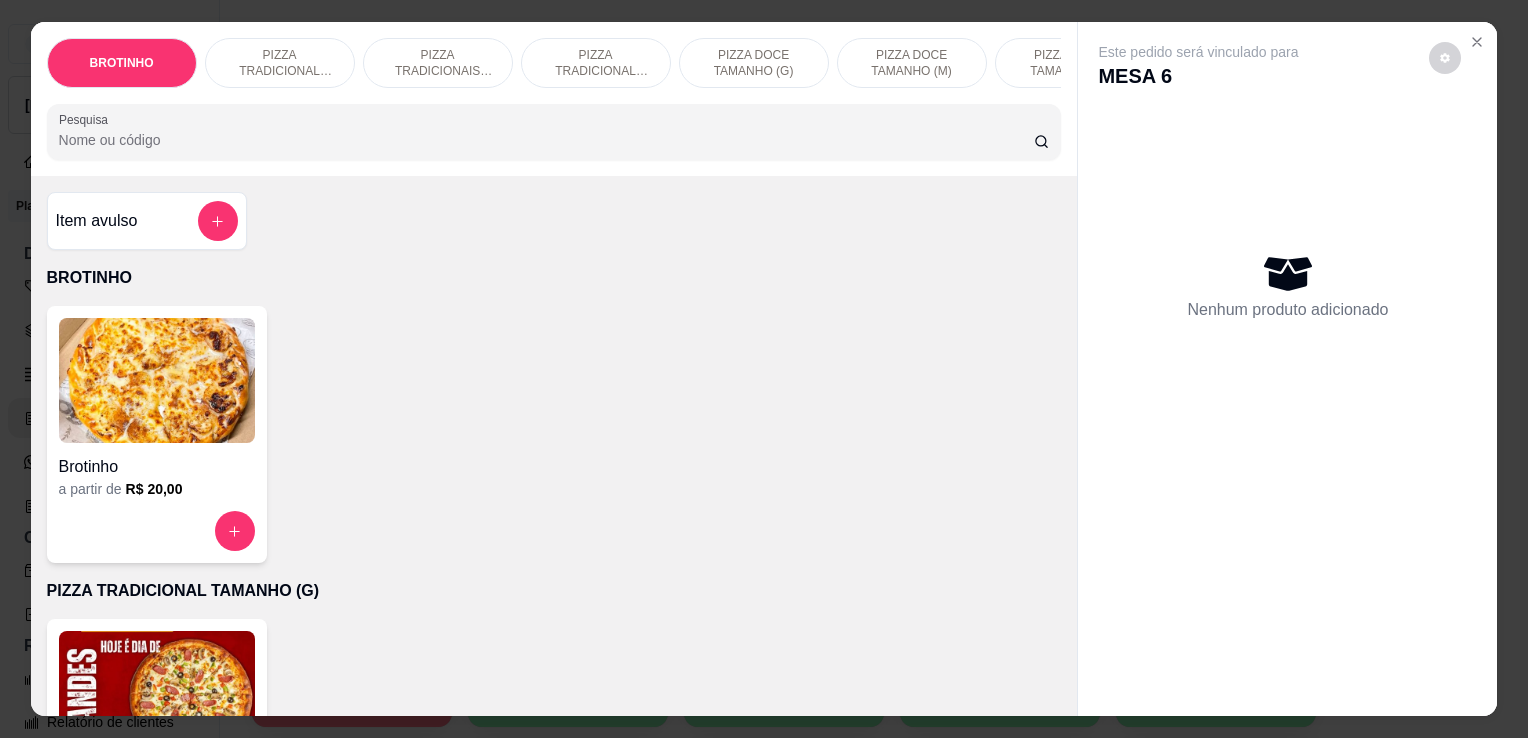 click at bounding box center [157, 693] 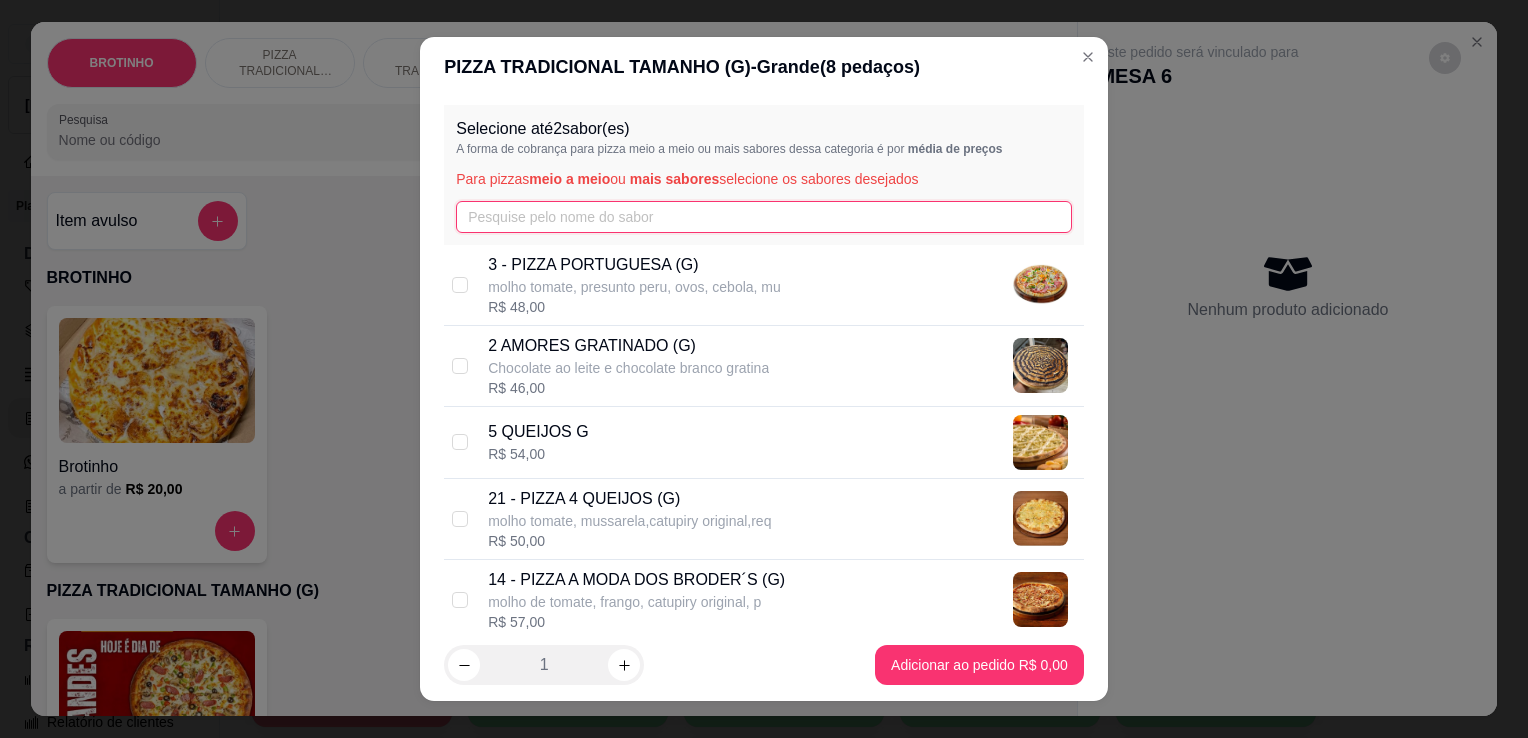 click at bounding box center [764, 217] 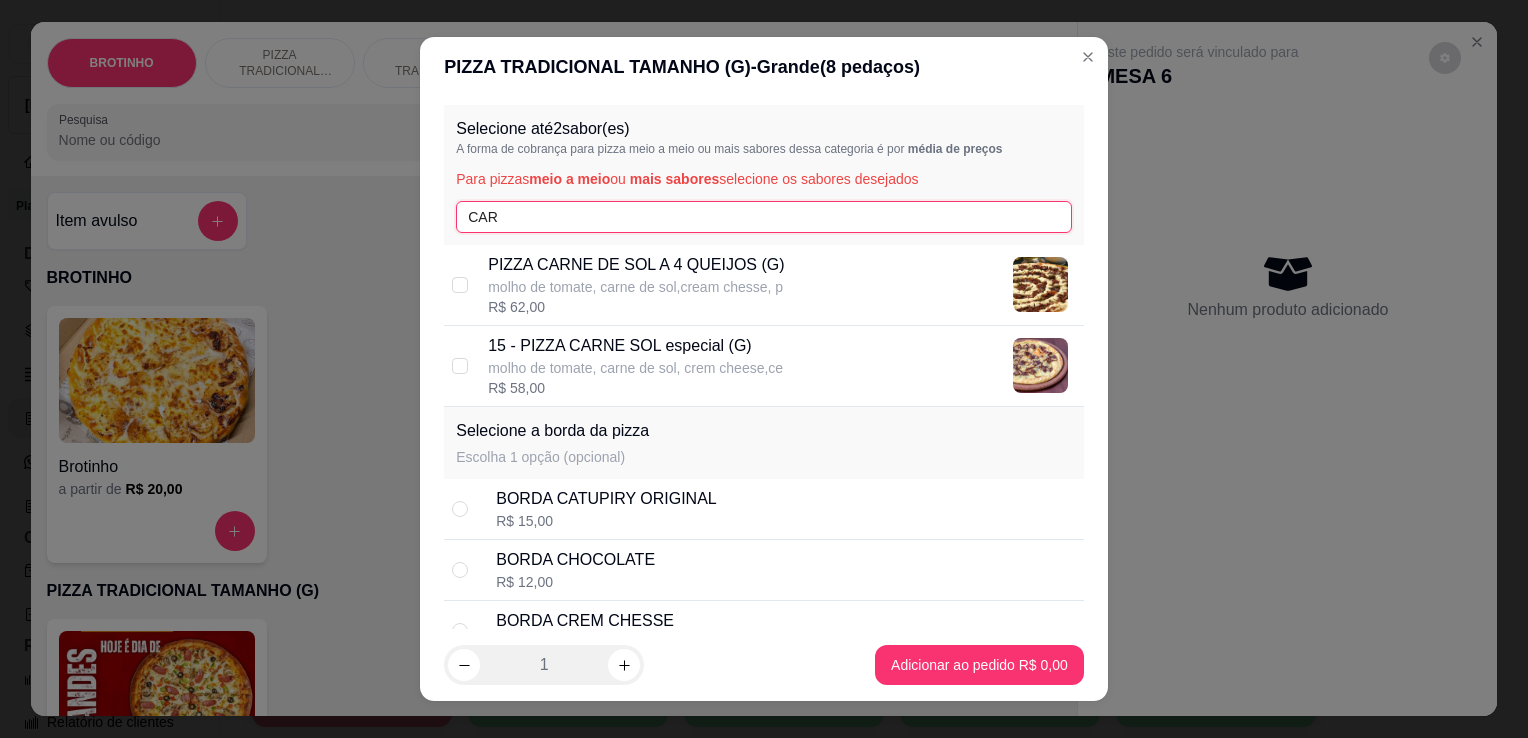 type on "CAR" 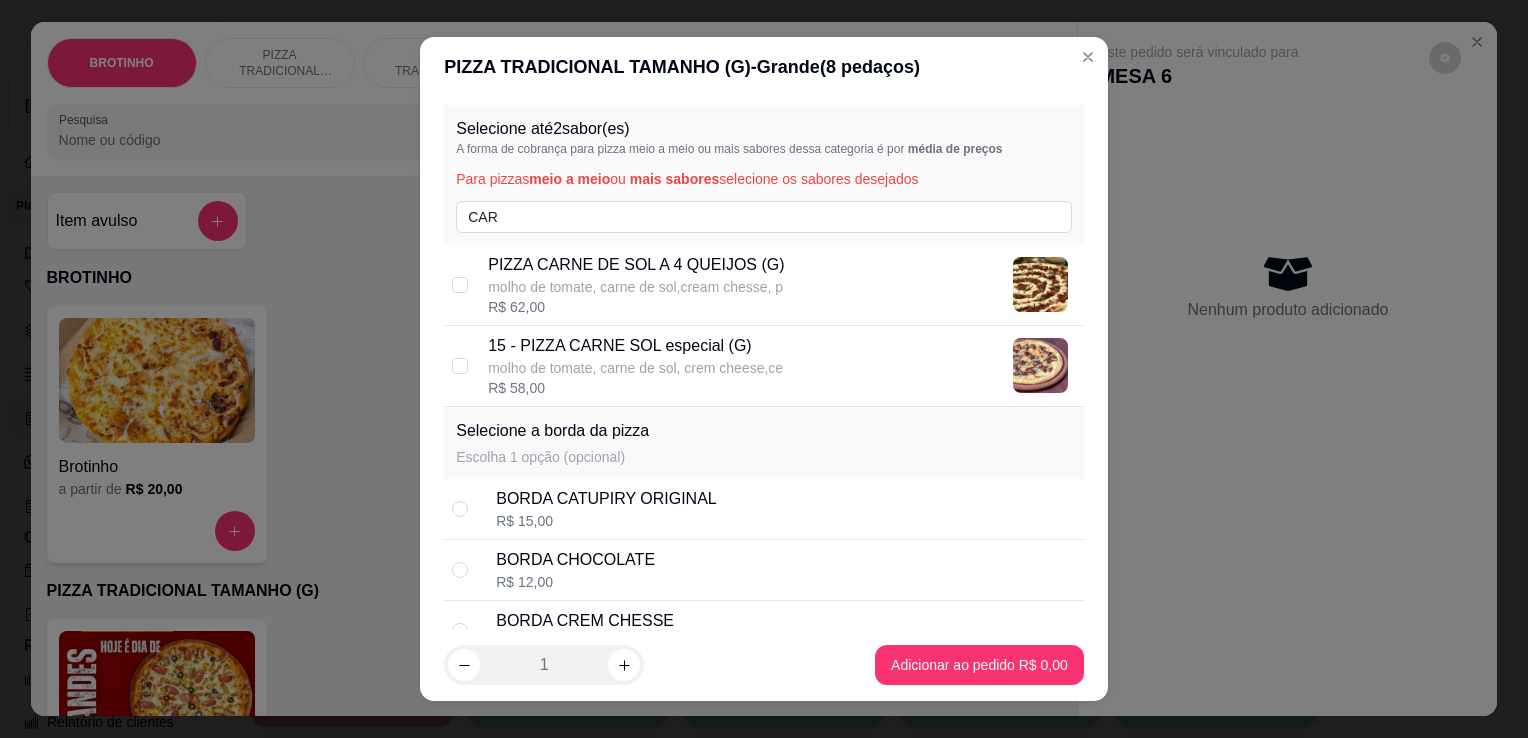 click on "molho de tomate, carne de sol,cream chesse, p" at bounding box center (636, 287) 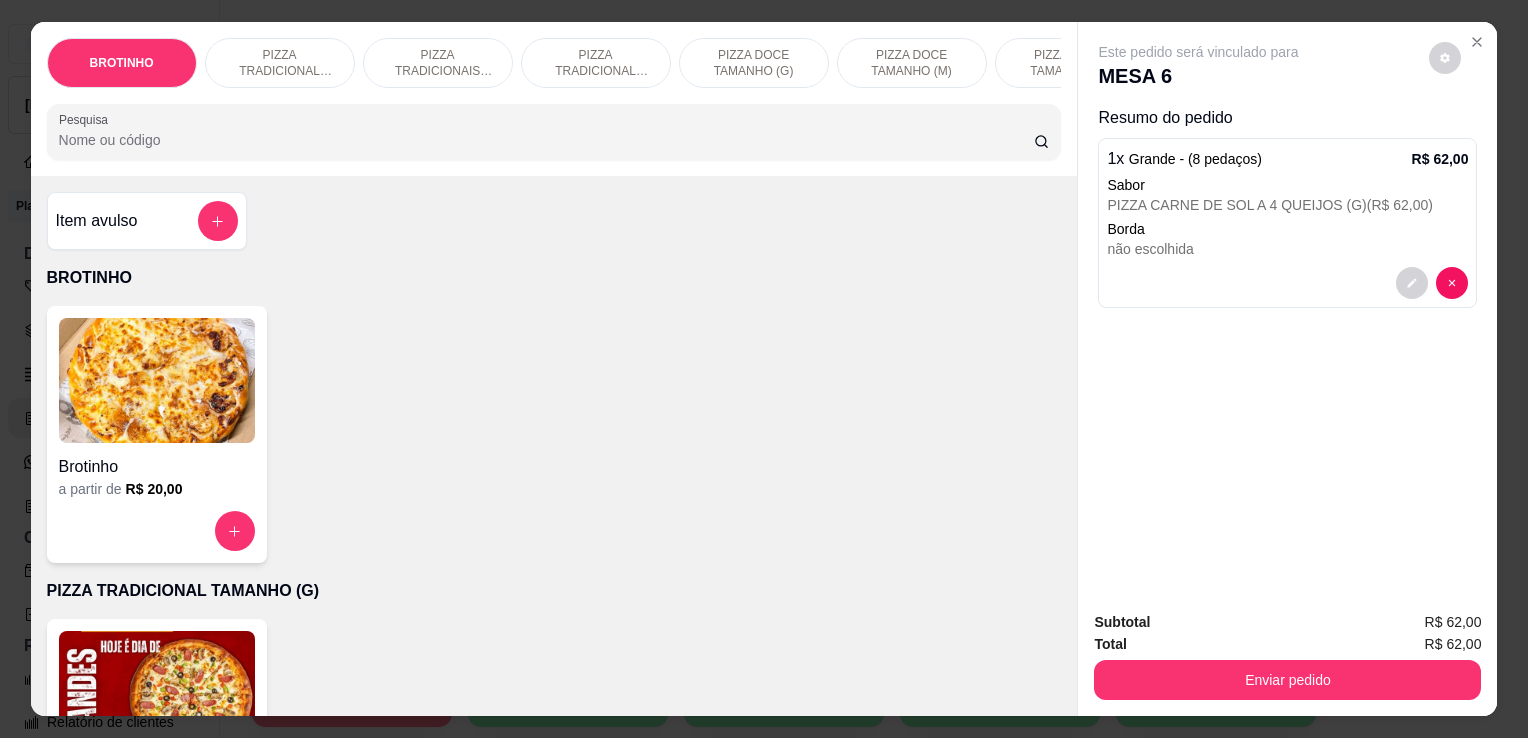 click on "Pesquisa" at bounding box center [546, 140] 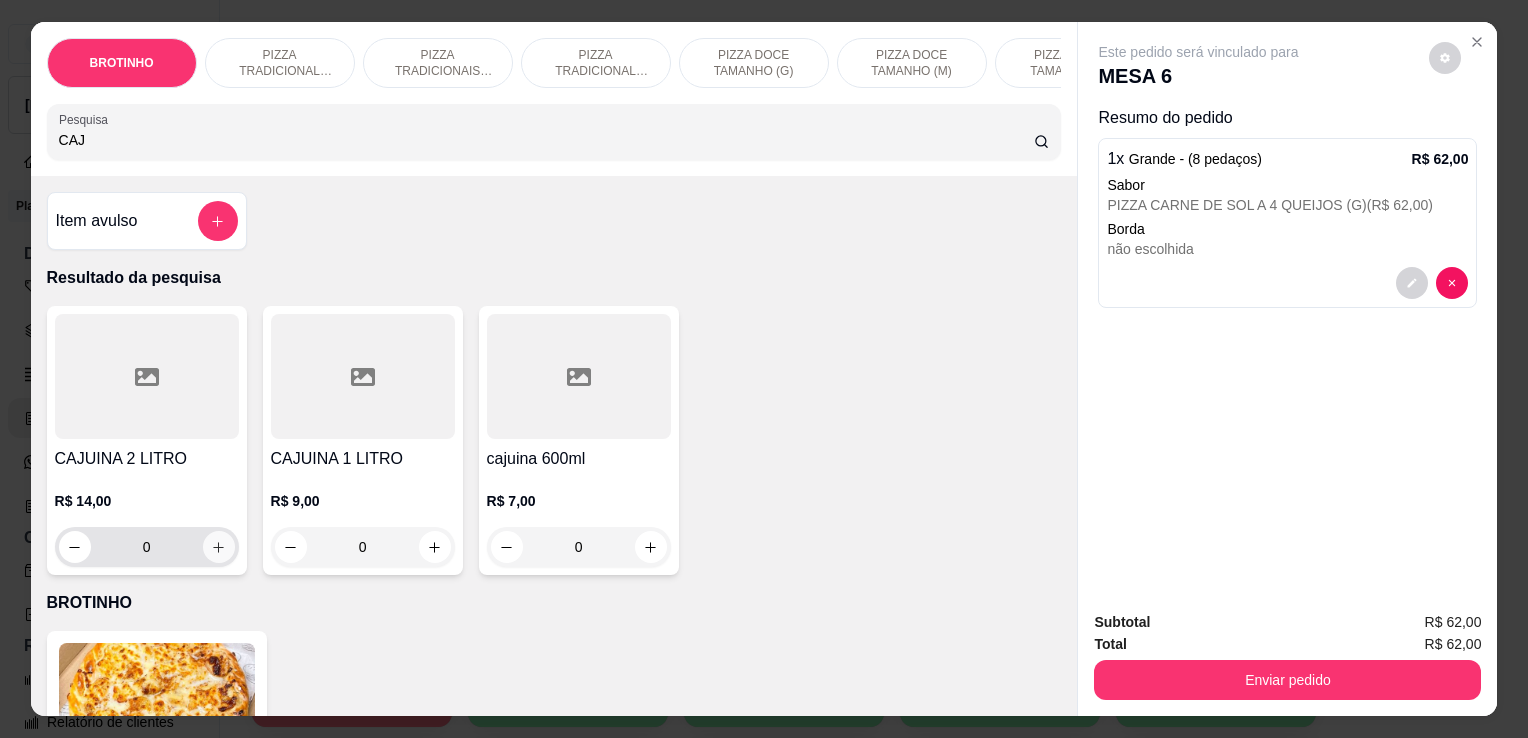 type on "CAJ" 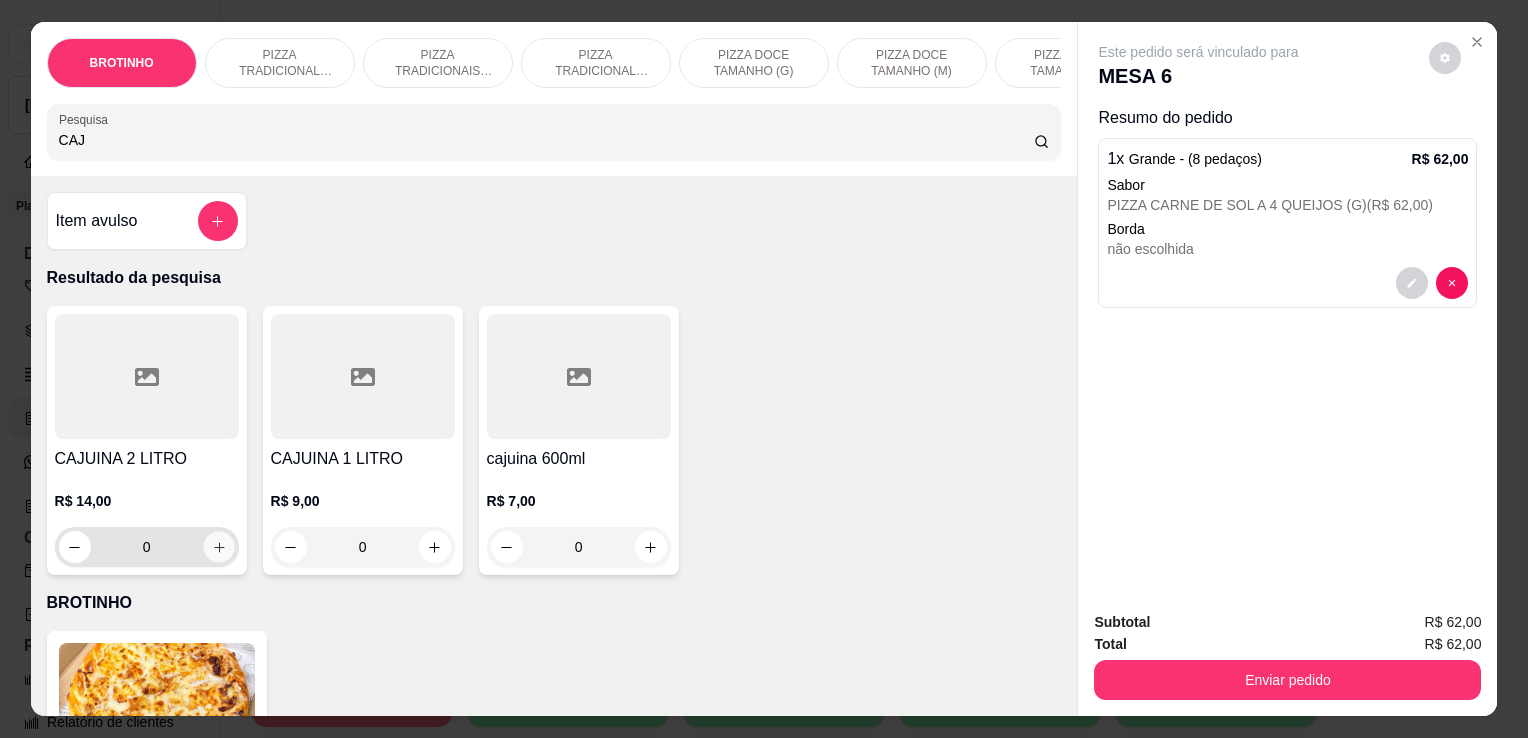 click 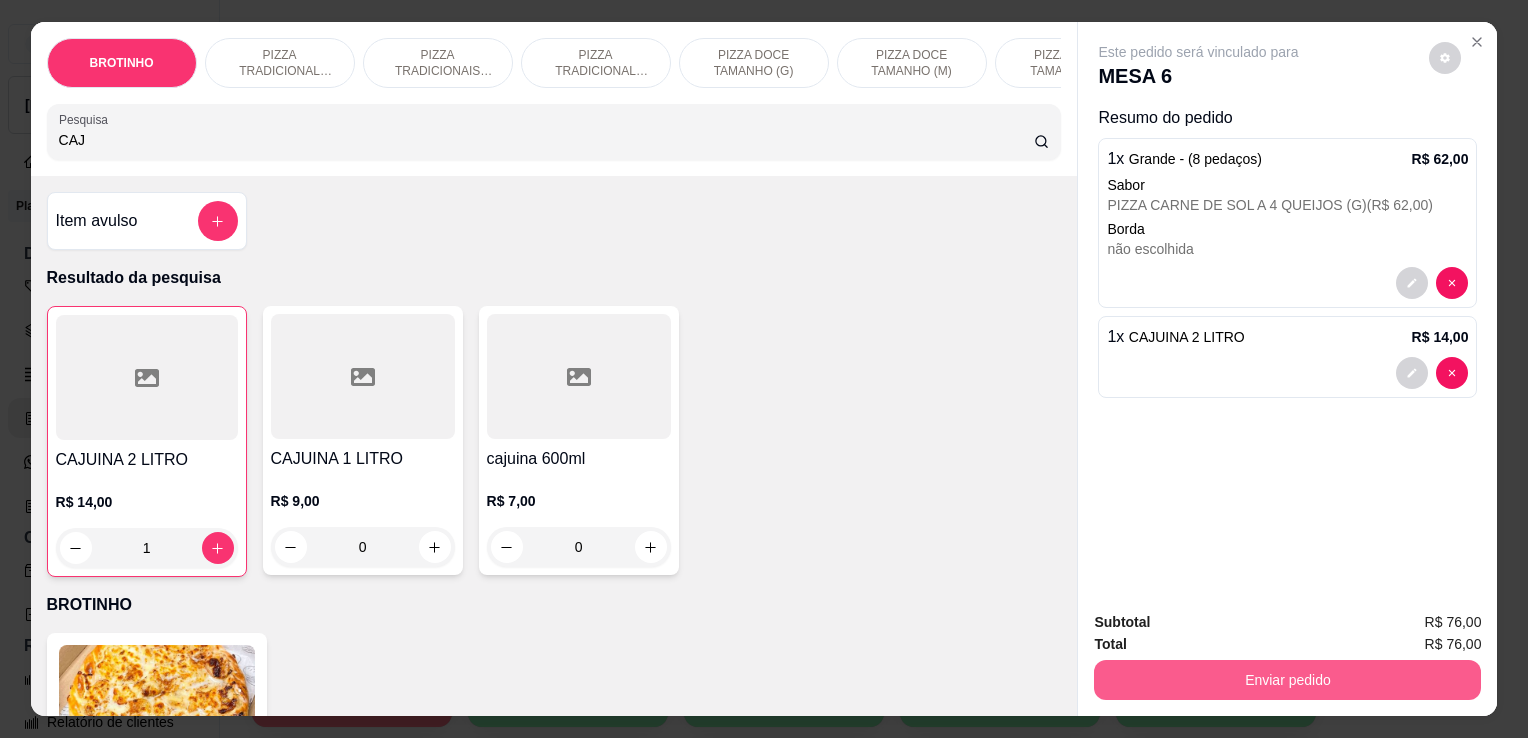 click on "Enviar pedido" at bounding box center [1287, 680] 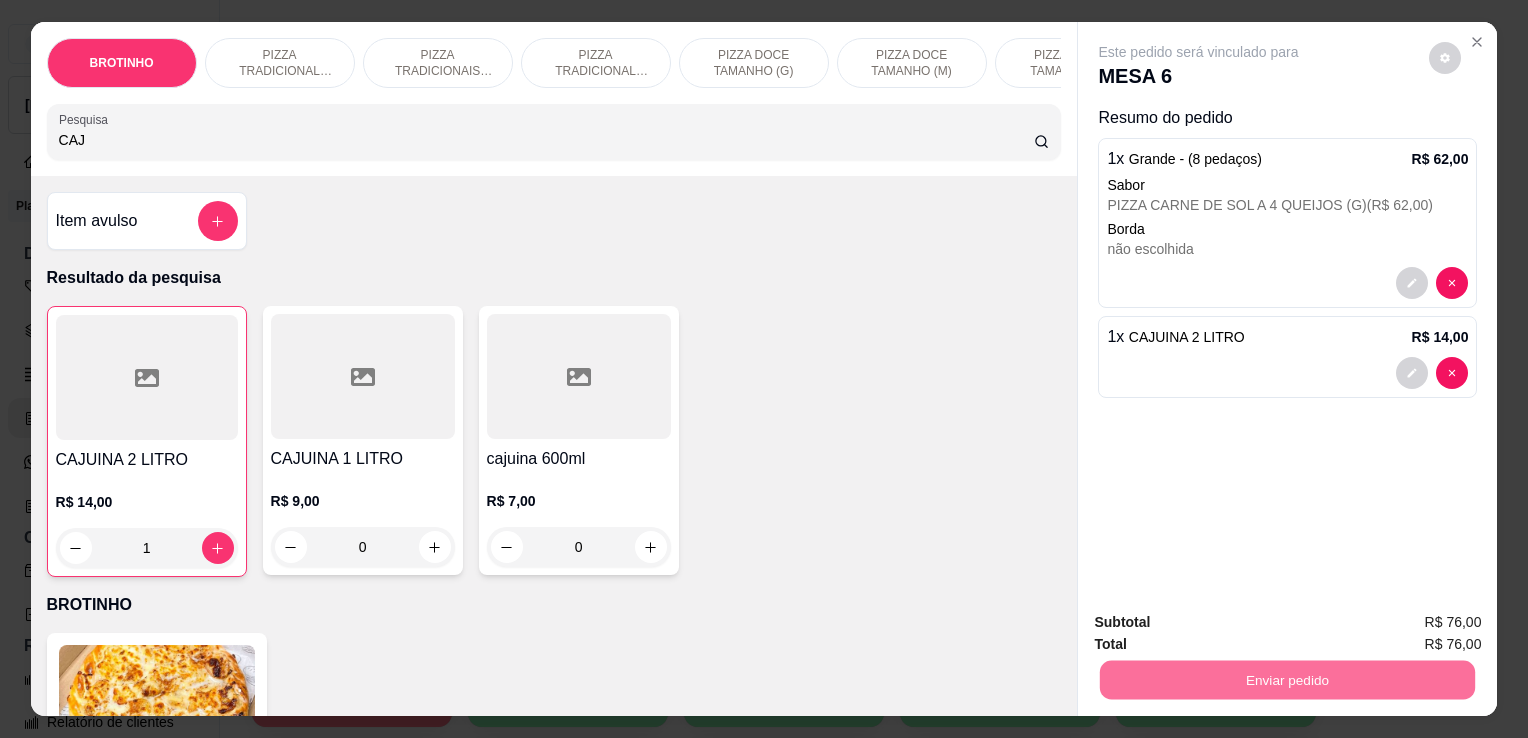 click on "Não registrar e enviar pedido" at bounding box center [1222, 623] 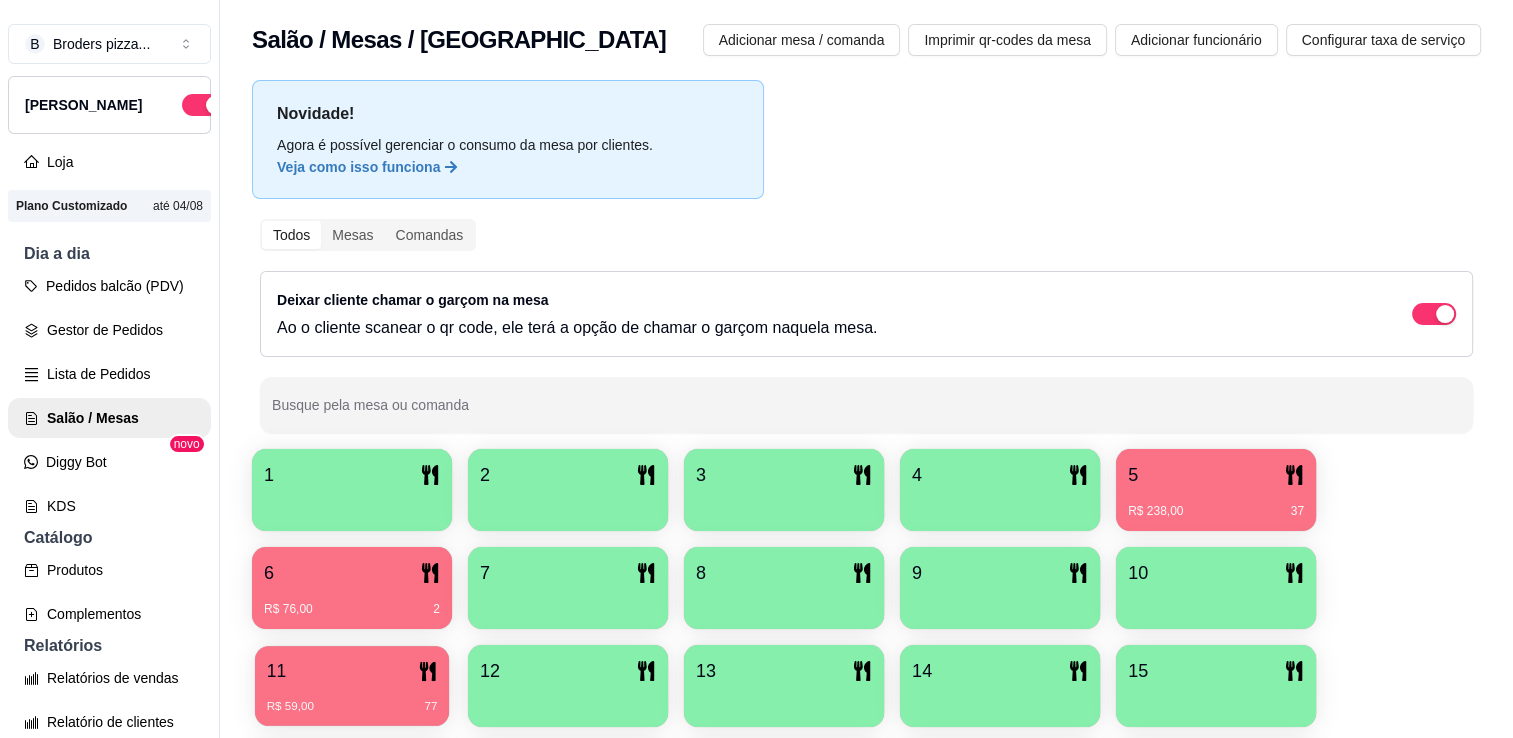 click on "R$ 59,00" at bounding box center [290, 707] 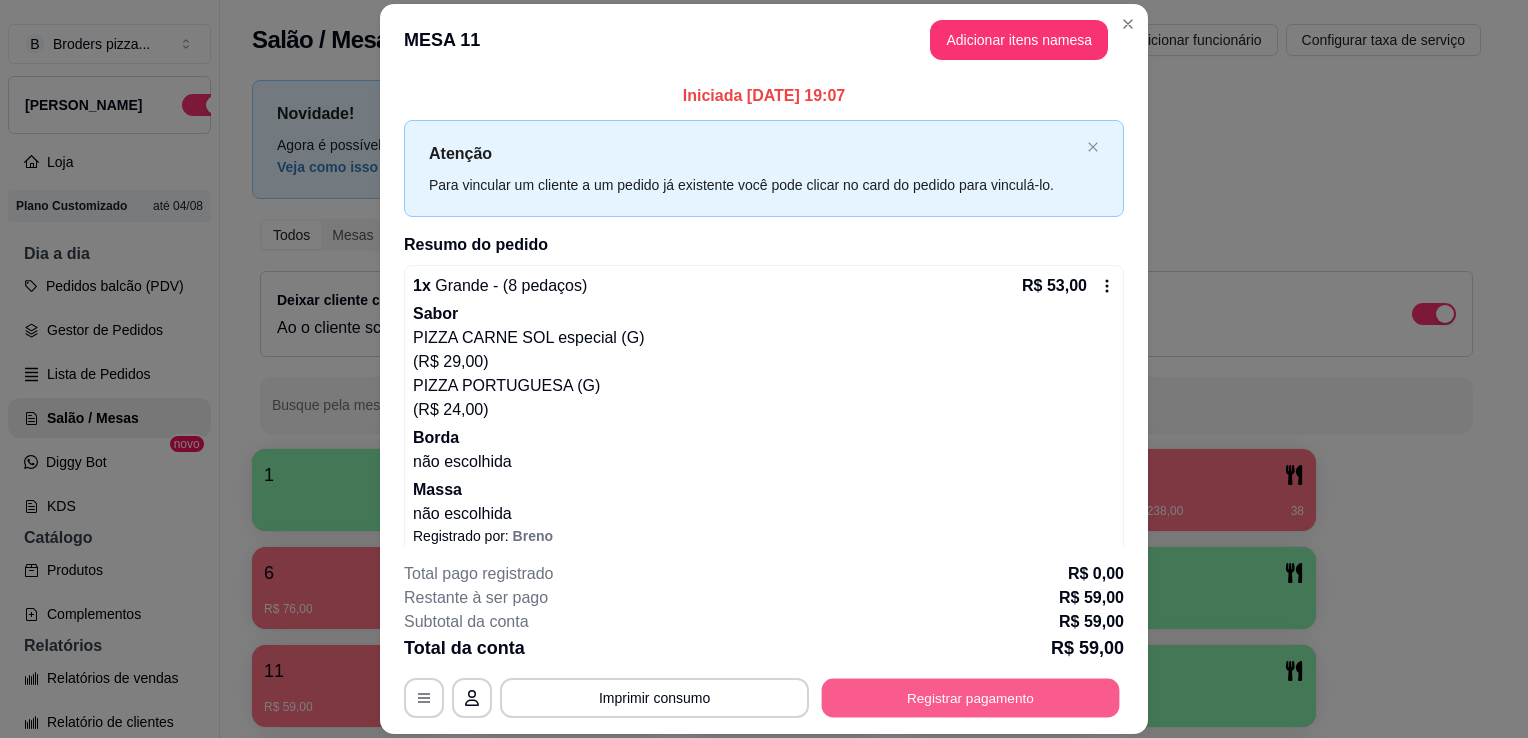 click on "Registrar pagamento" at bounding box center (971, 698) 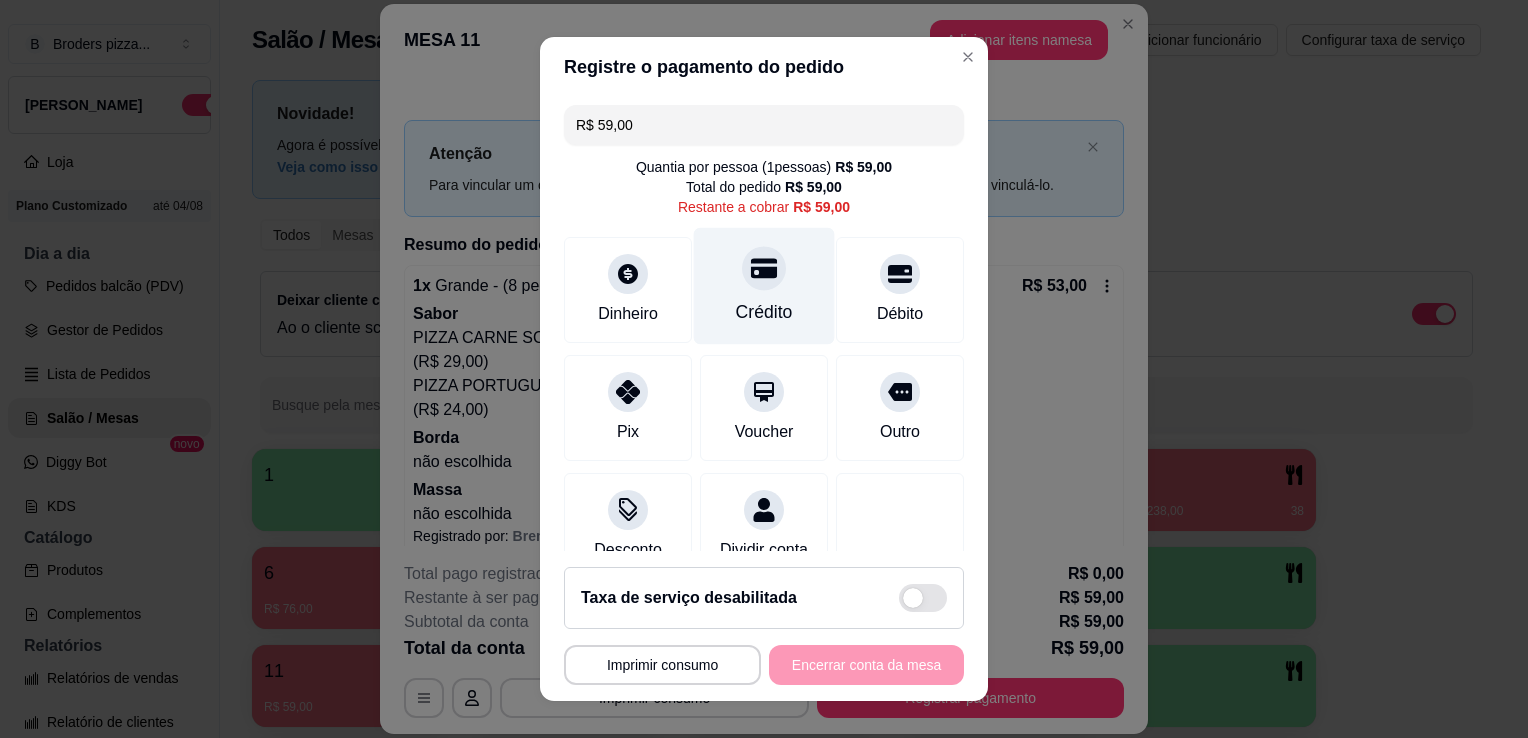 click on "Crédito" at bounding box center (764, 286) 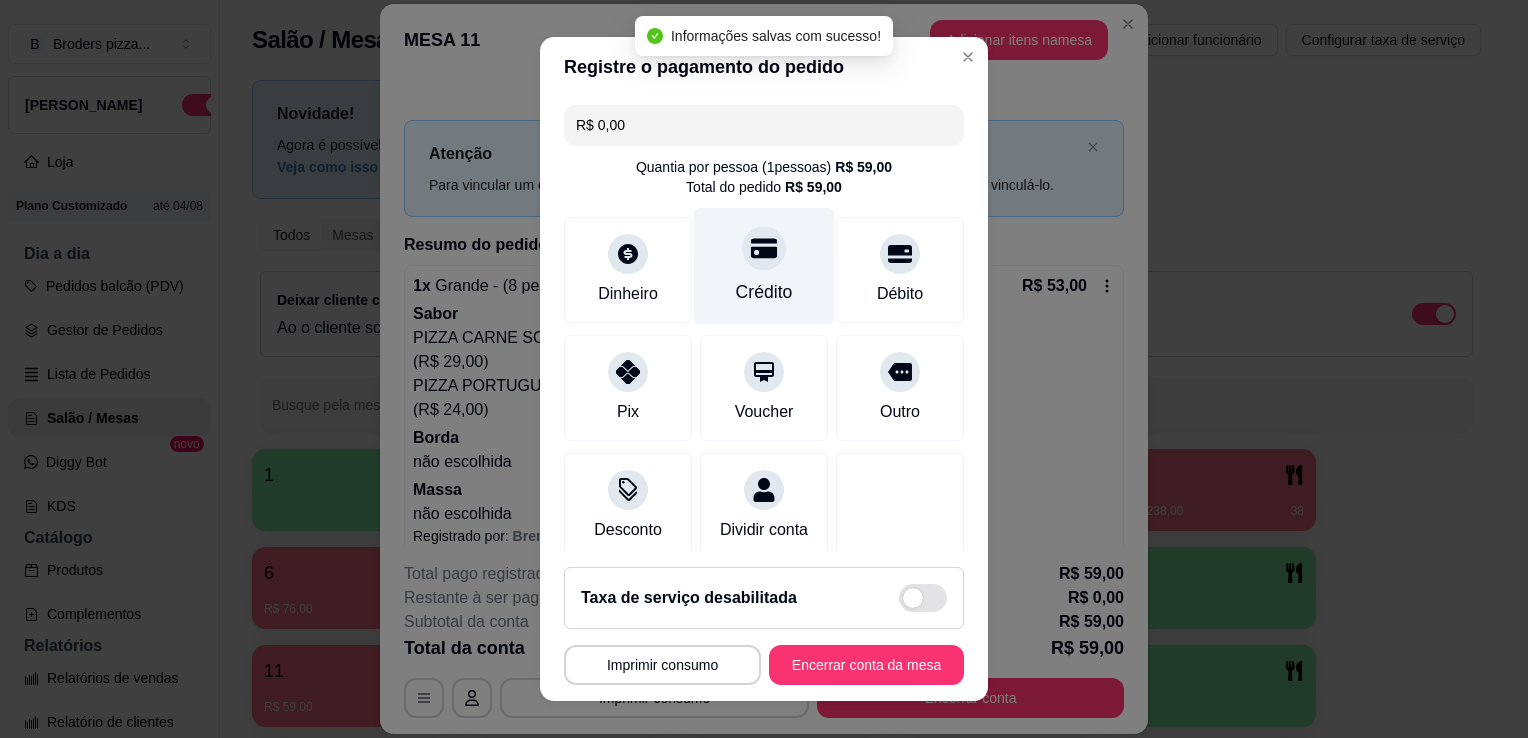 type on "R$ 0,00" 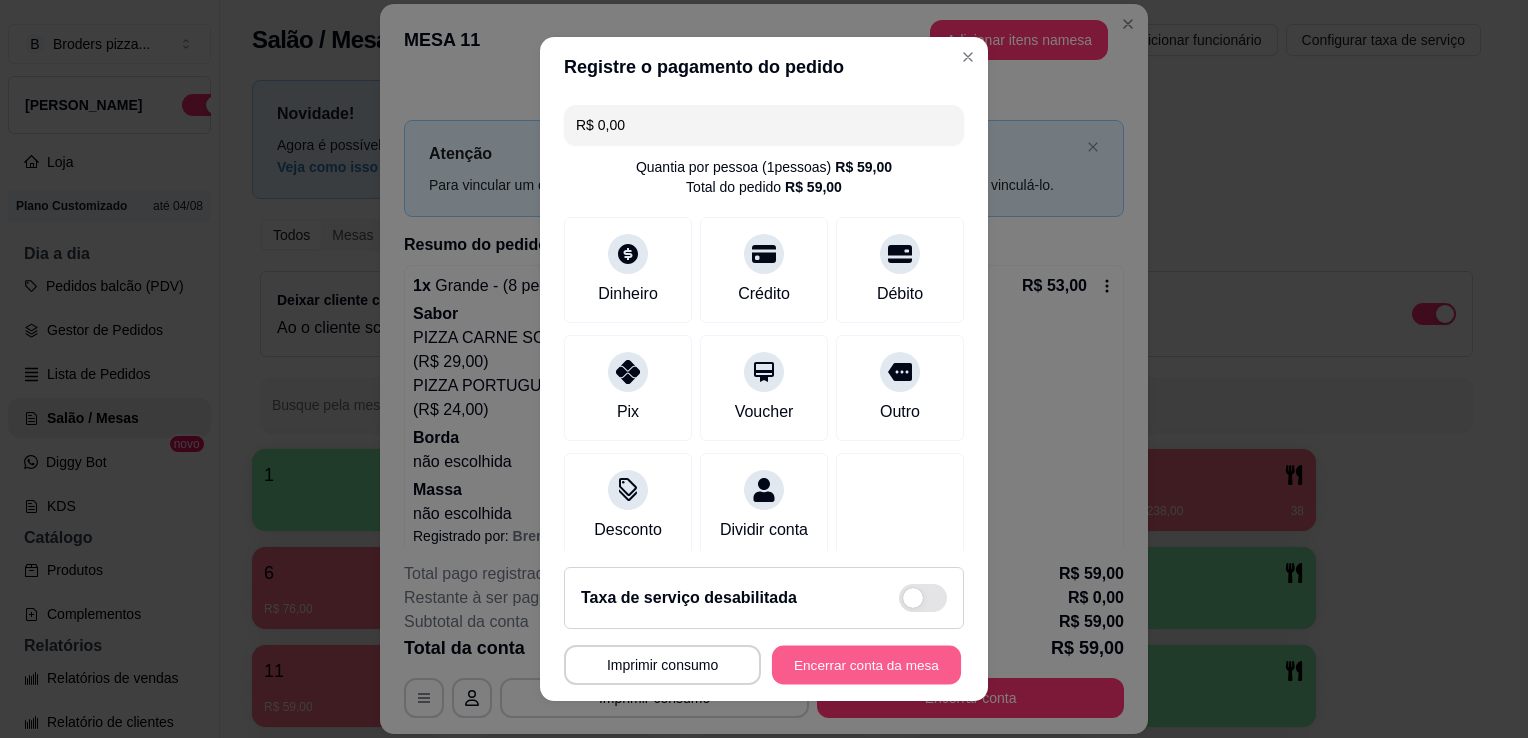 click on "Encerrar conta da mesa" at bounding box center [866, 665] 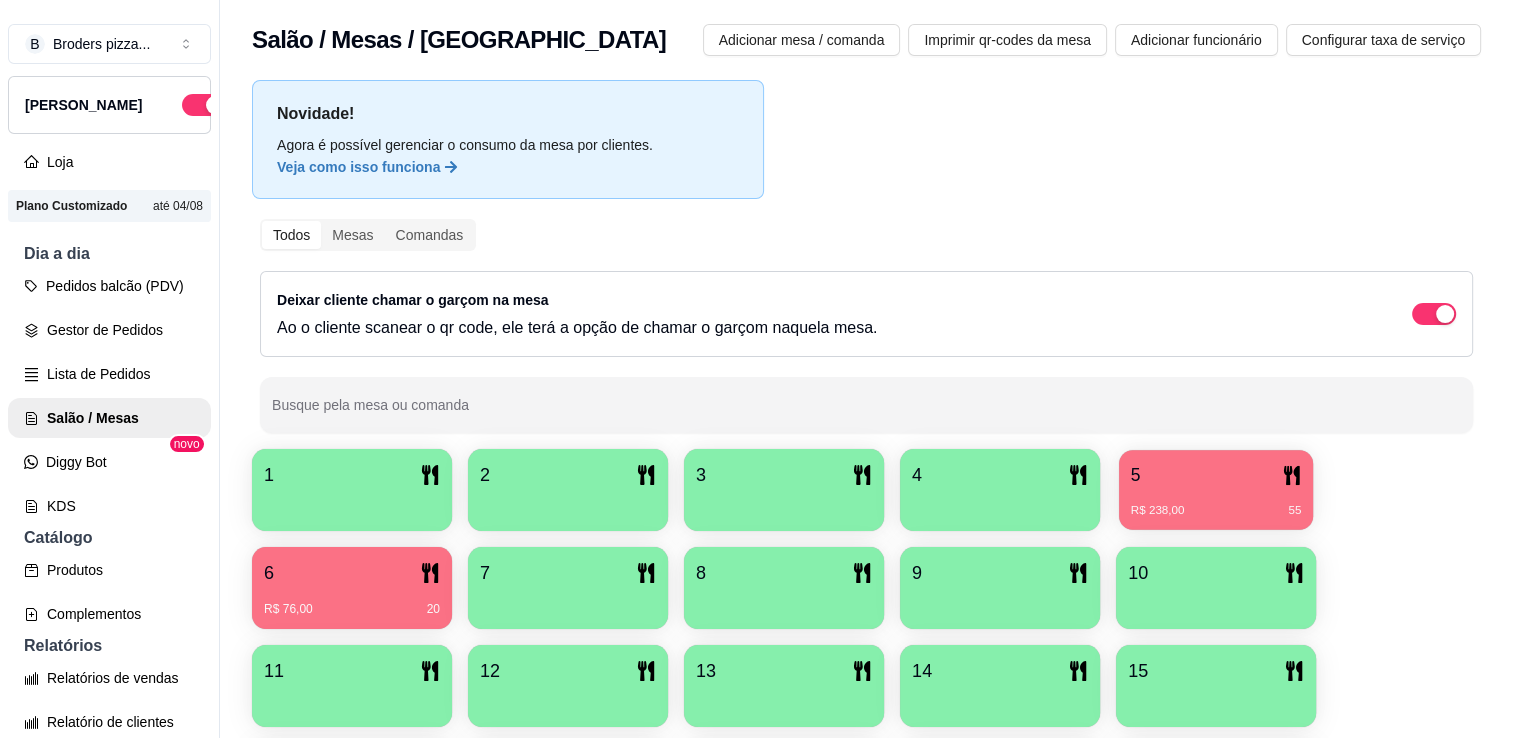 click on "R$ 238,00 55" at bounding box center [1216, 511] 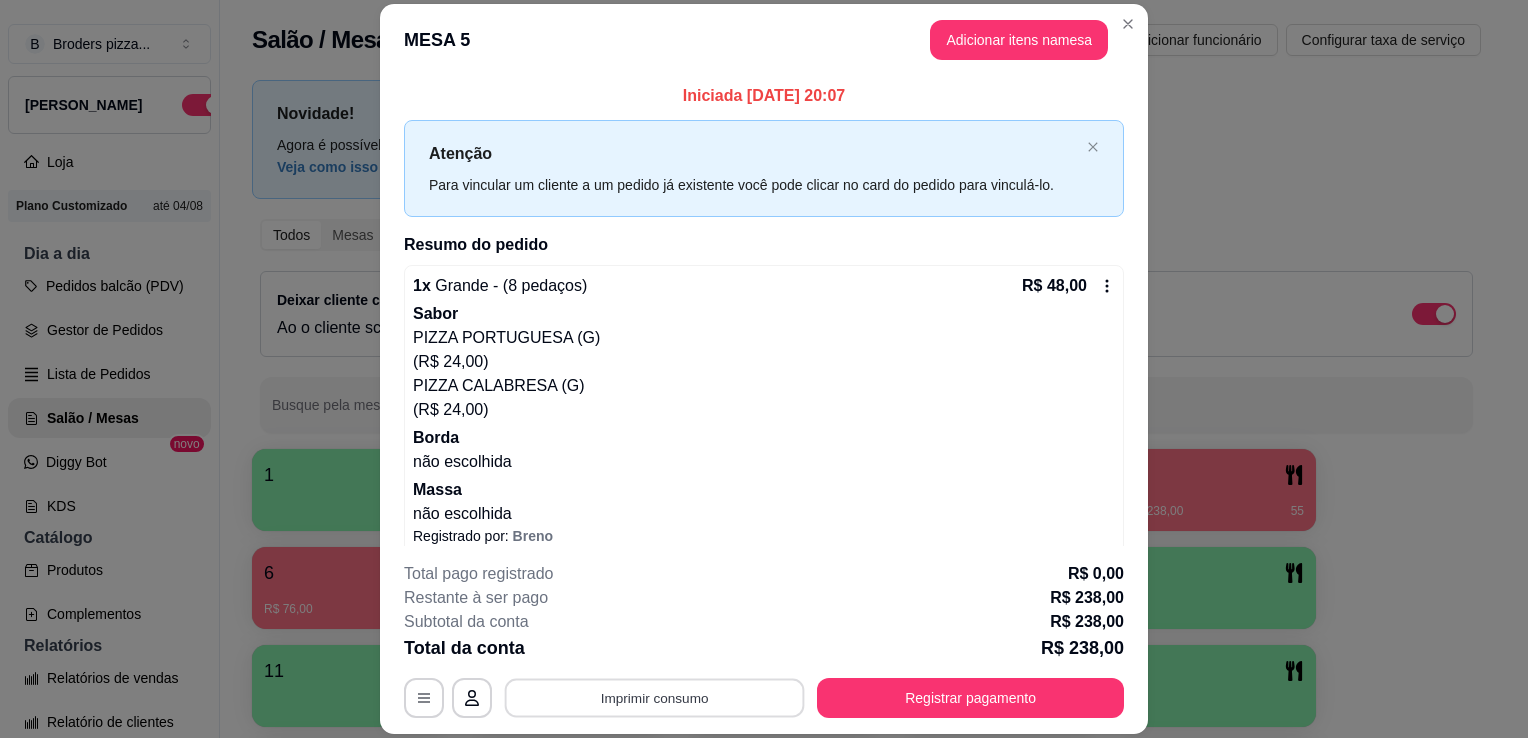 click on "Imprimir consumo" at bounding box center (655, 698) 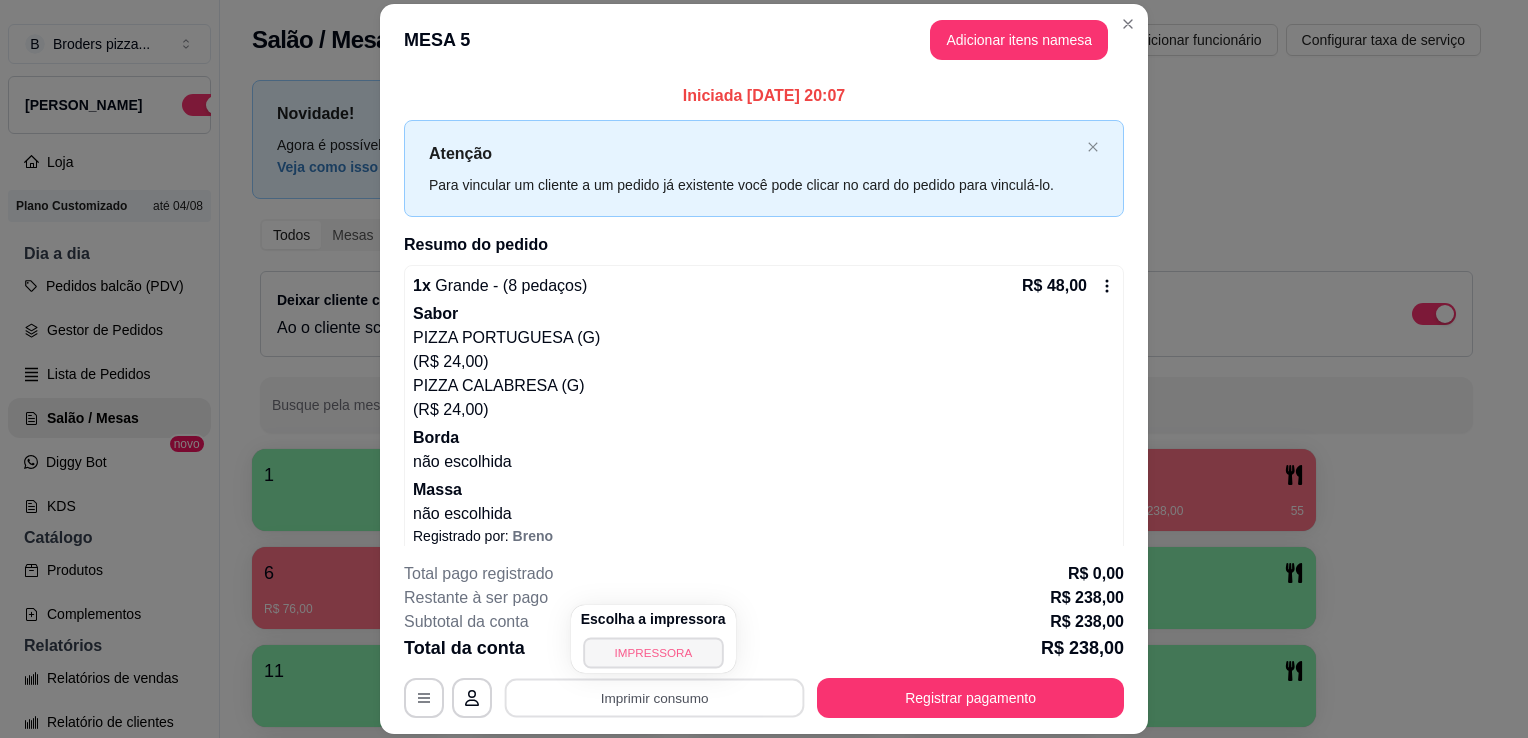 click on "IMPRESSORA" at bounding box center [653, 652] 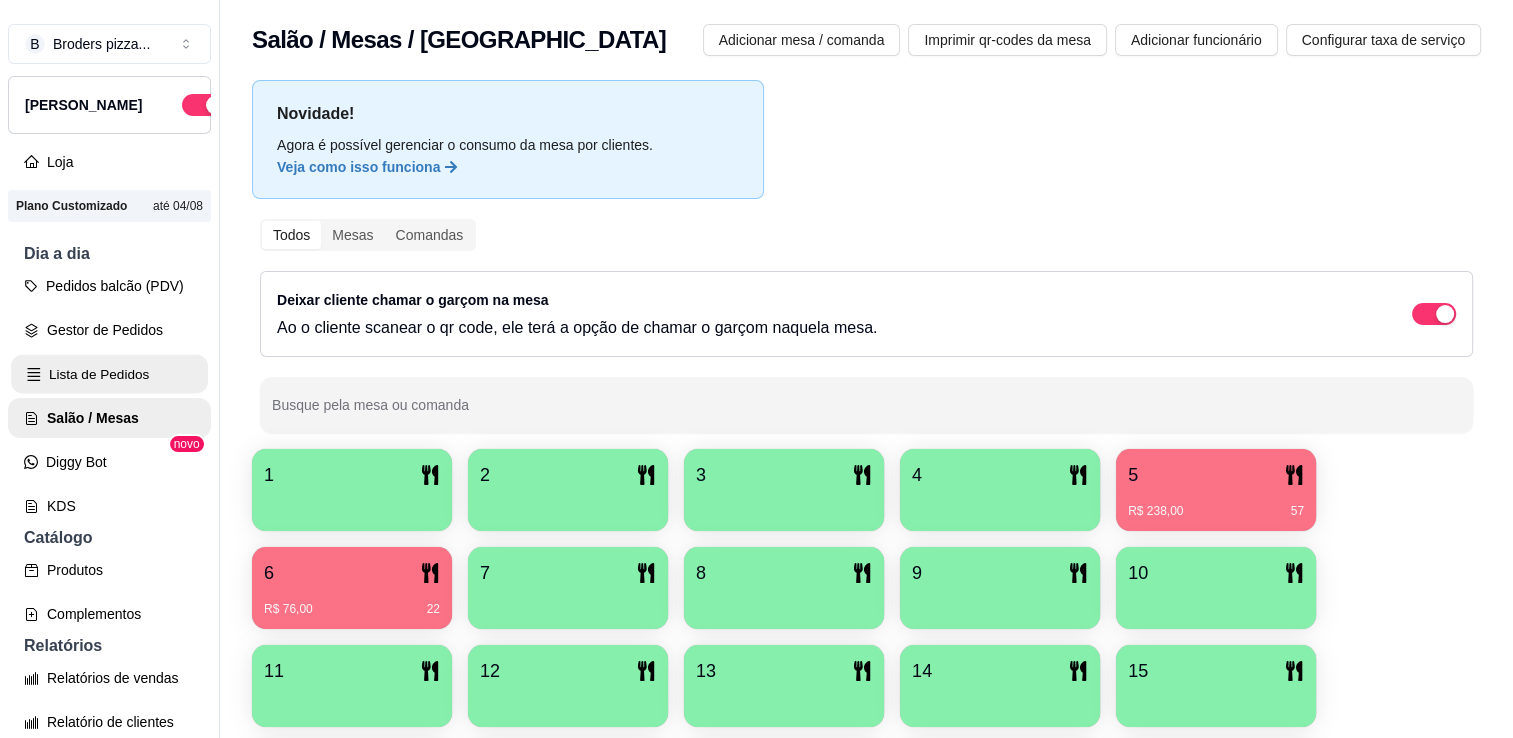 click on "Lista de Pedidos" at bounding box center (109, 374) 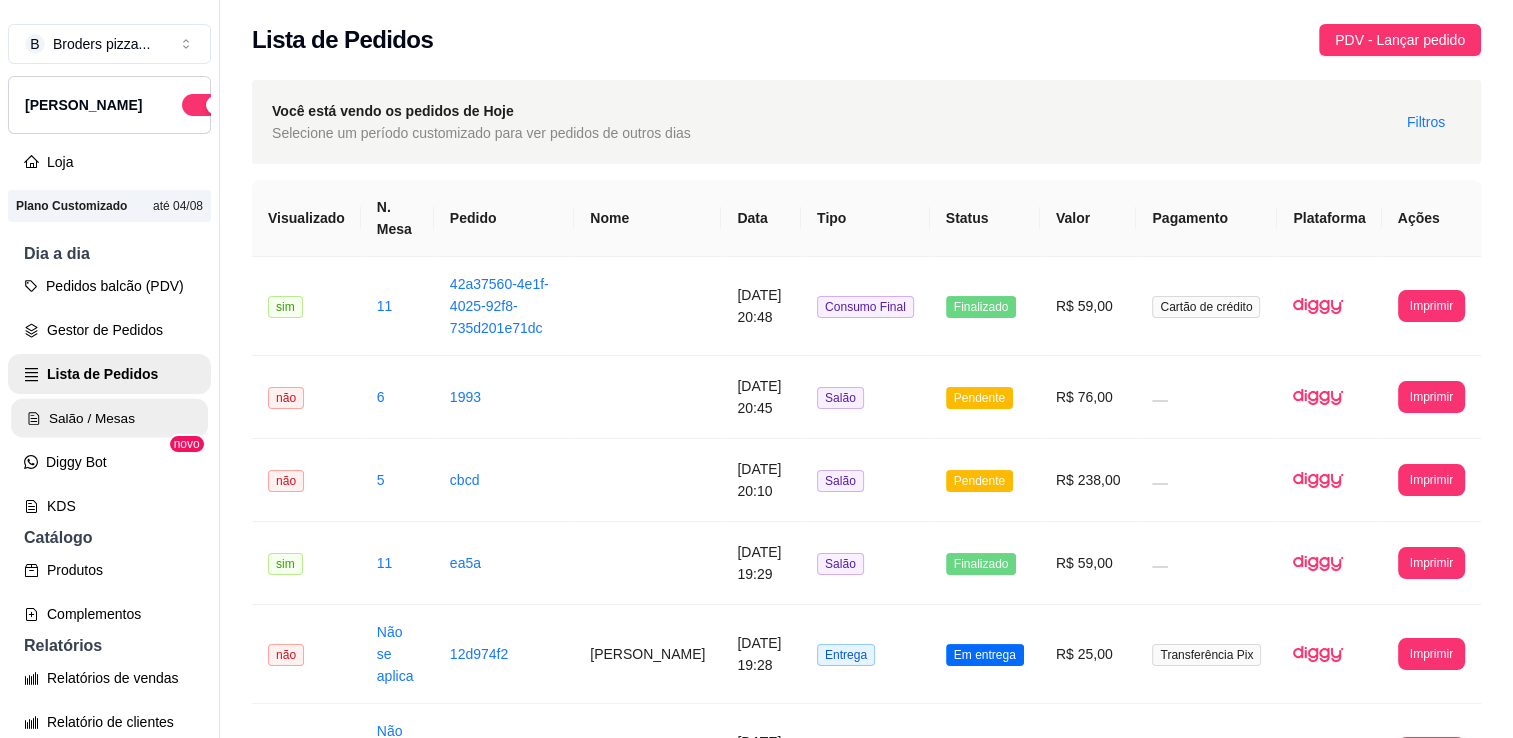 click on "Salão / Mesas" at bounding box center (109, 418) 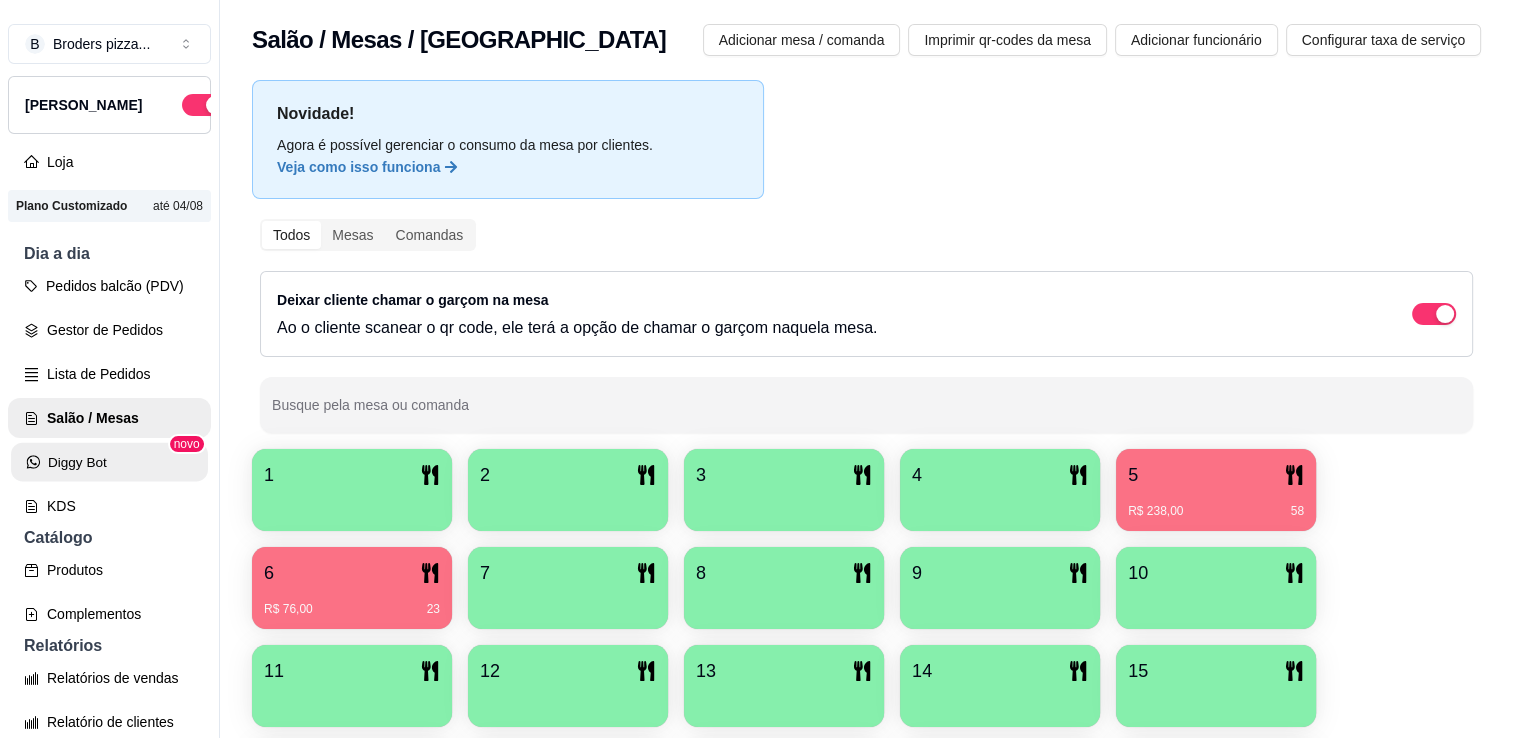click on "Diggy Bot" at bounding box center (109, 462) 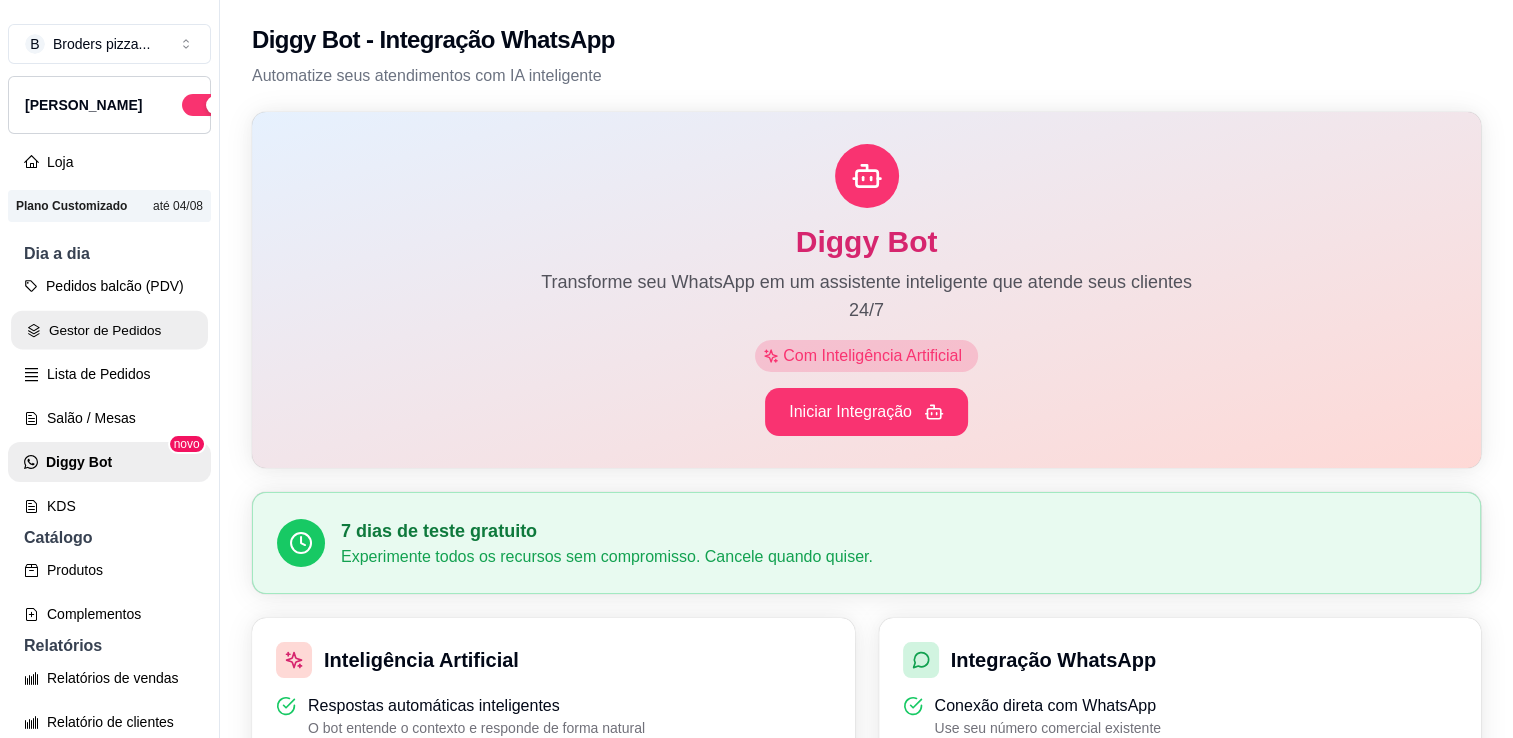 click on "Gestor de Pedidos" at bounding box center (109, 330) 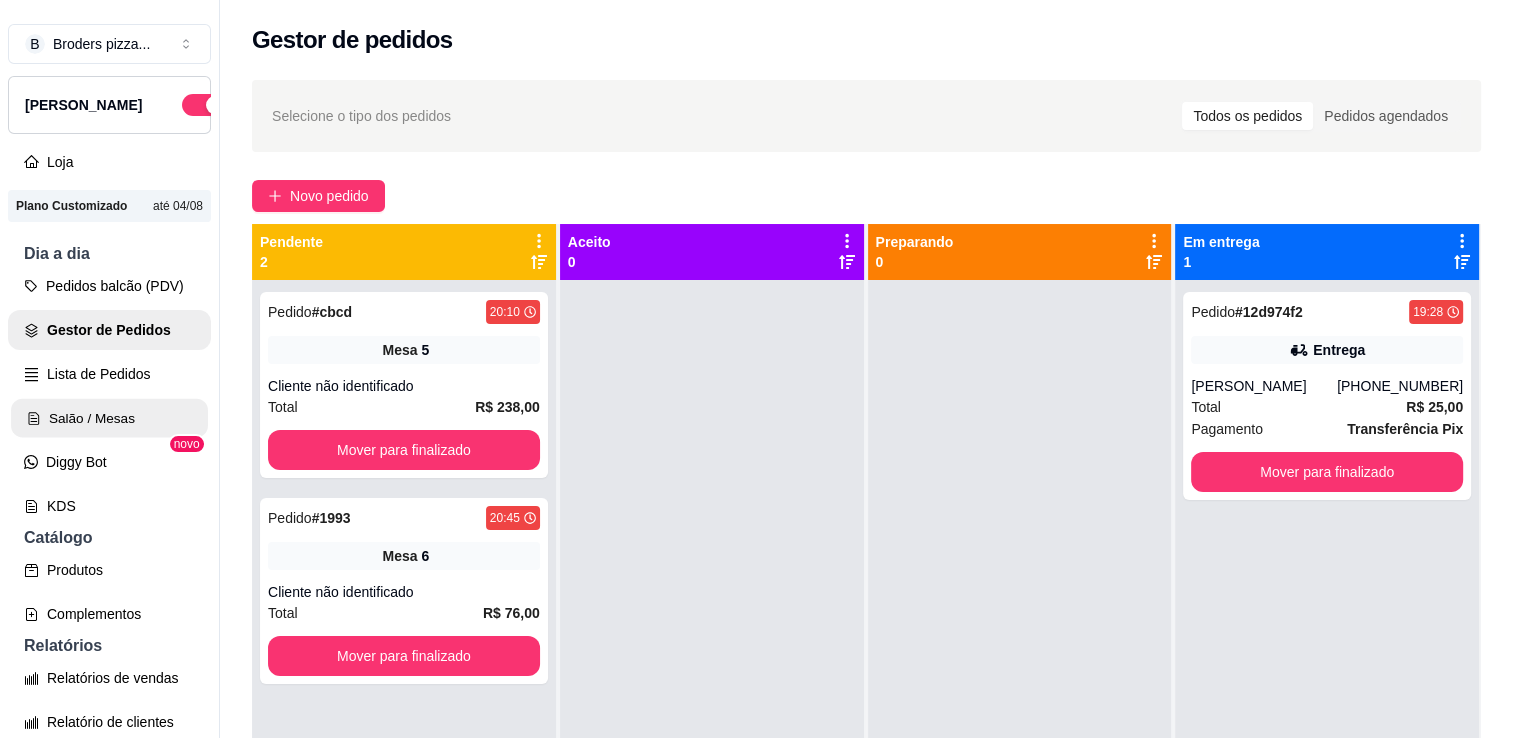 click on "Salão / Mesas" at bounding box center [109, 418] 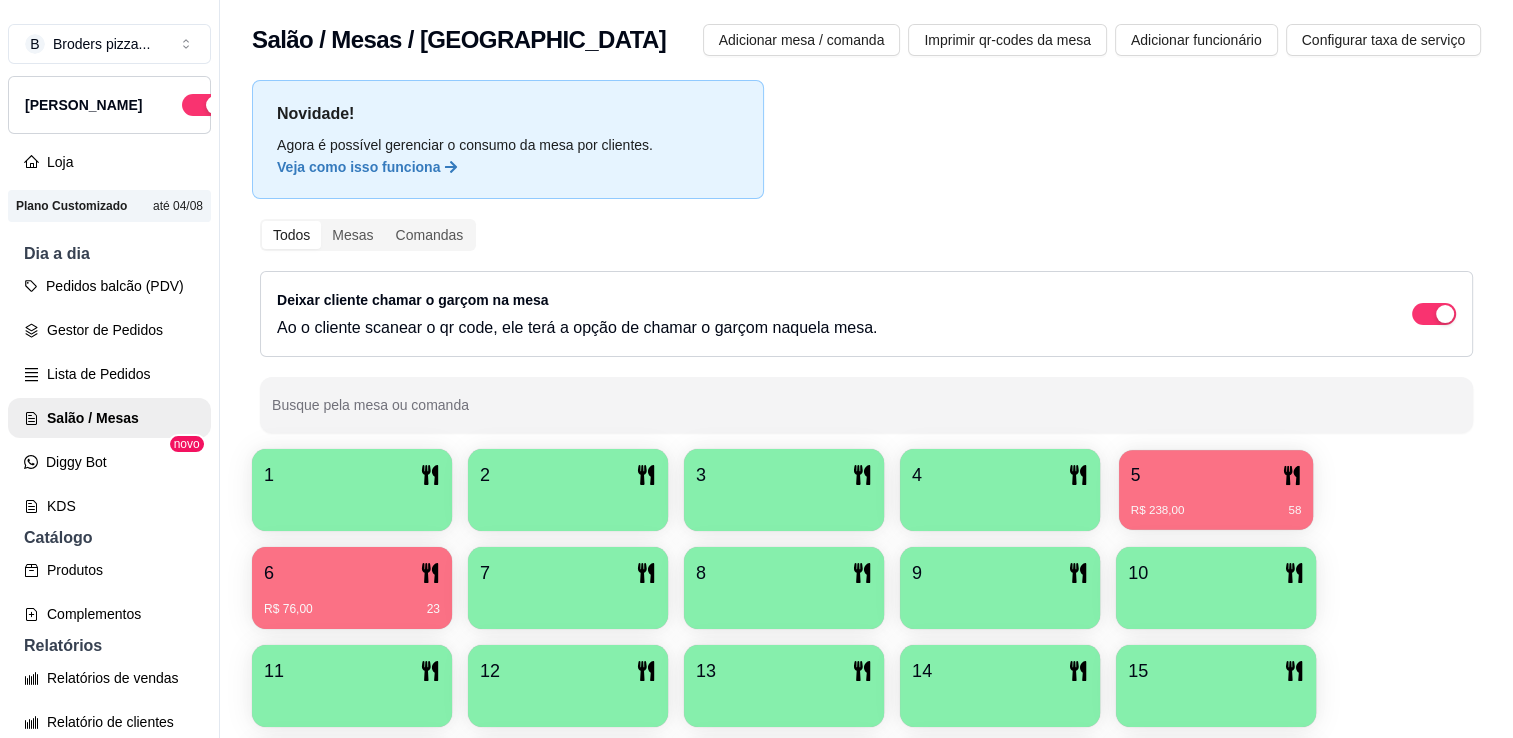 click on "R$ 238,00 58" at bounding box center (1216, 503) 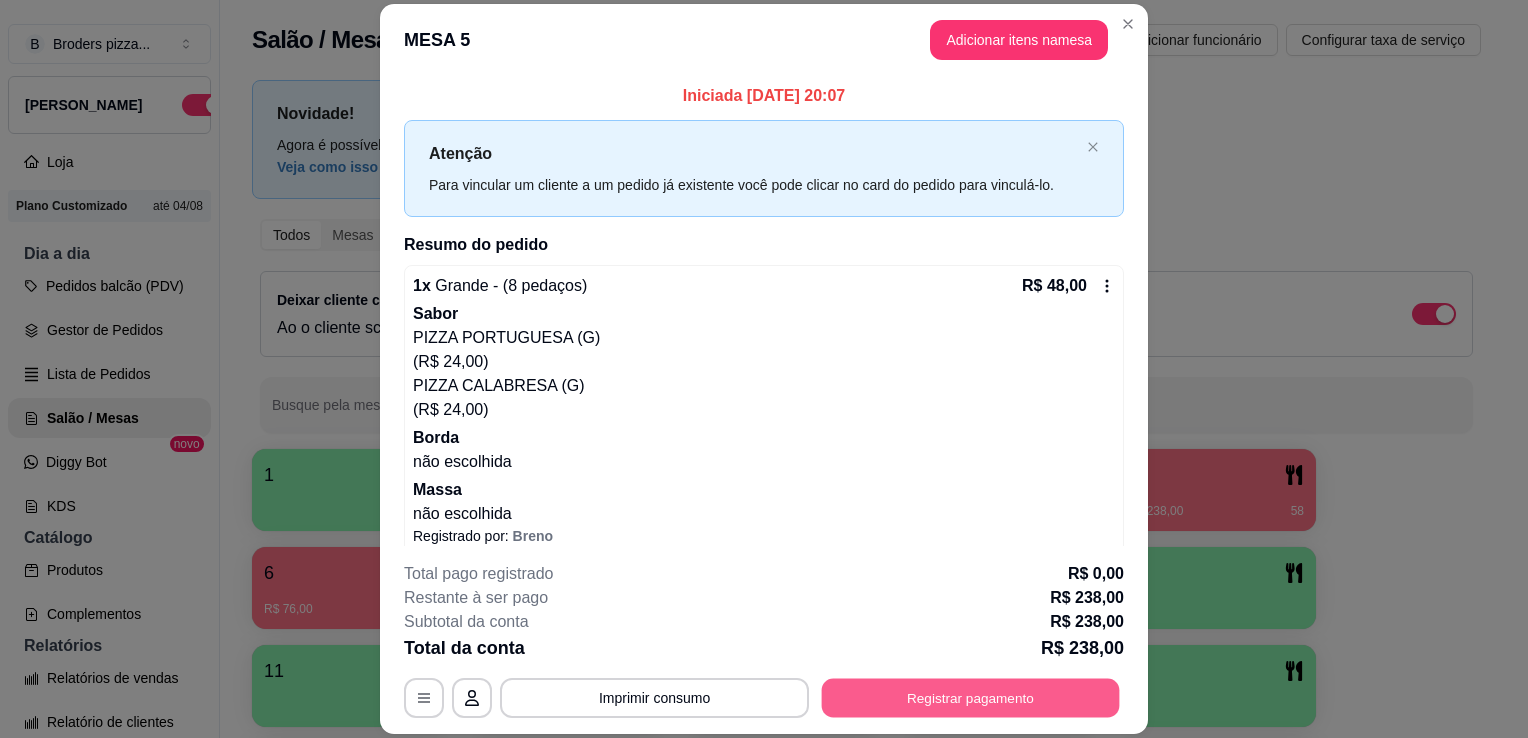 click on "Registrar pagamento" at bounding box center [971, 698] 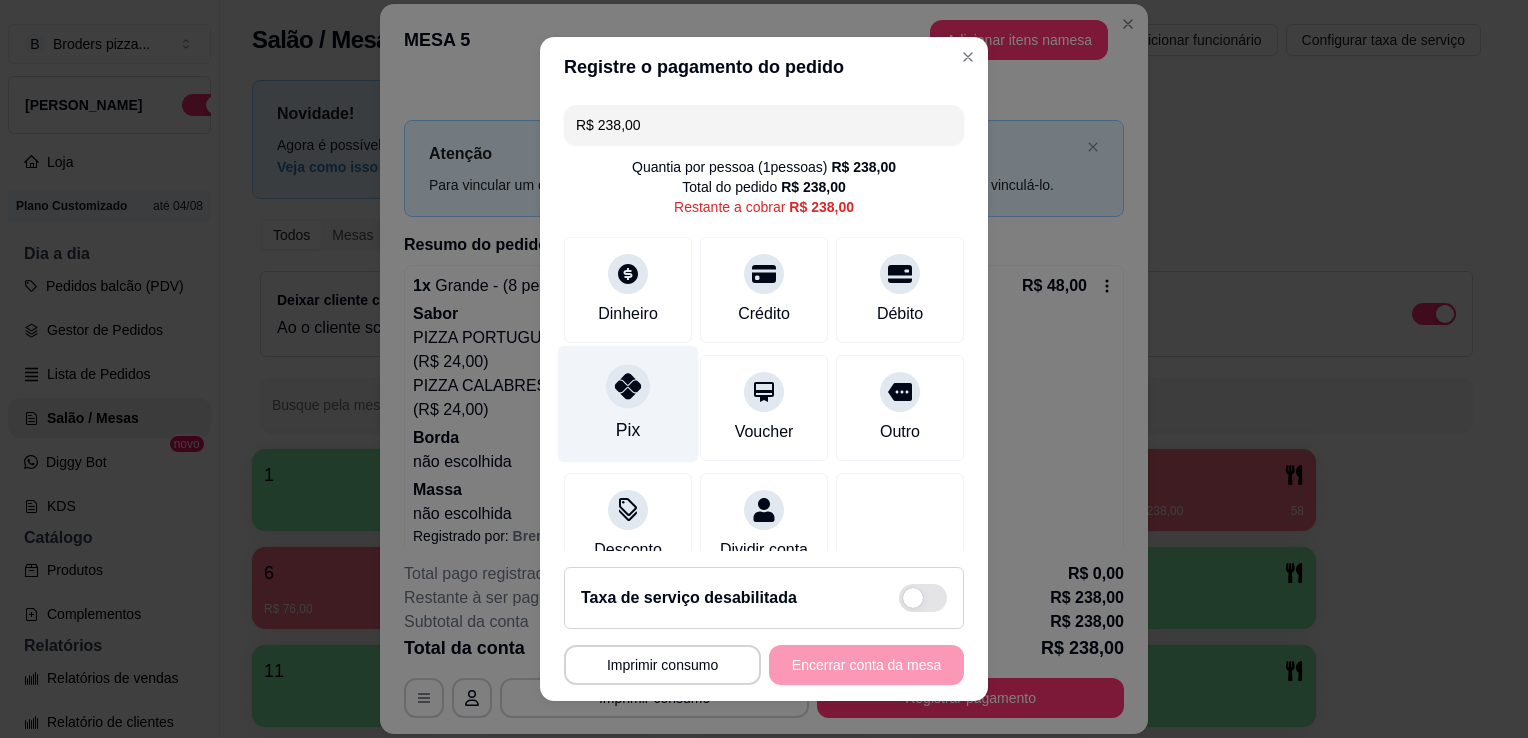click on "Pix" at bounding box center (628, 404) 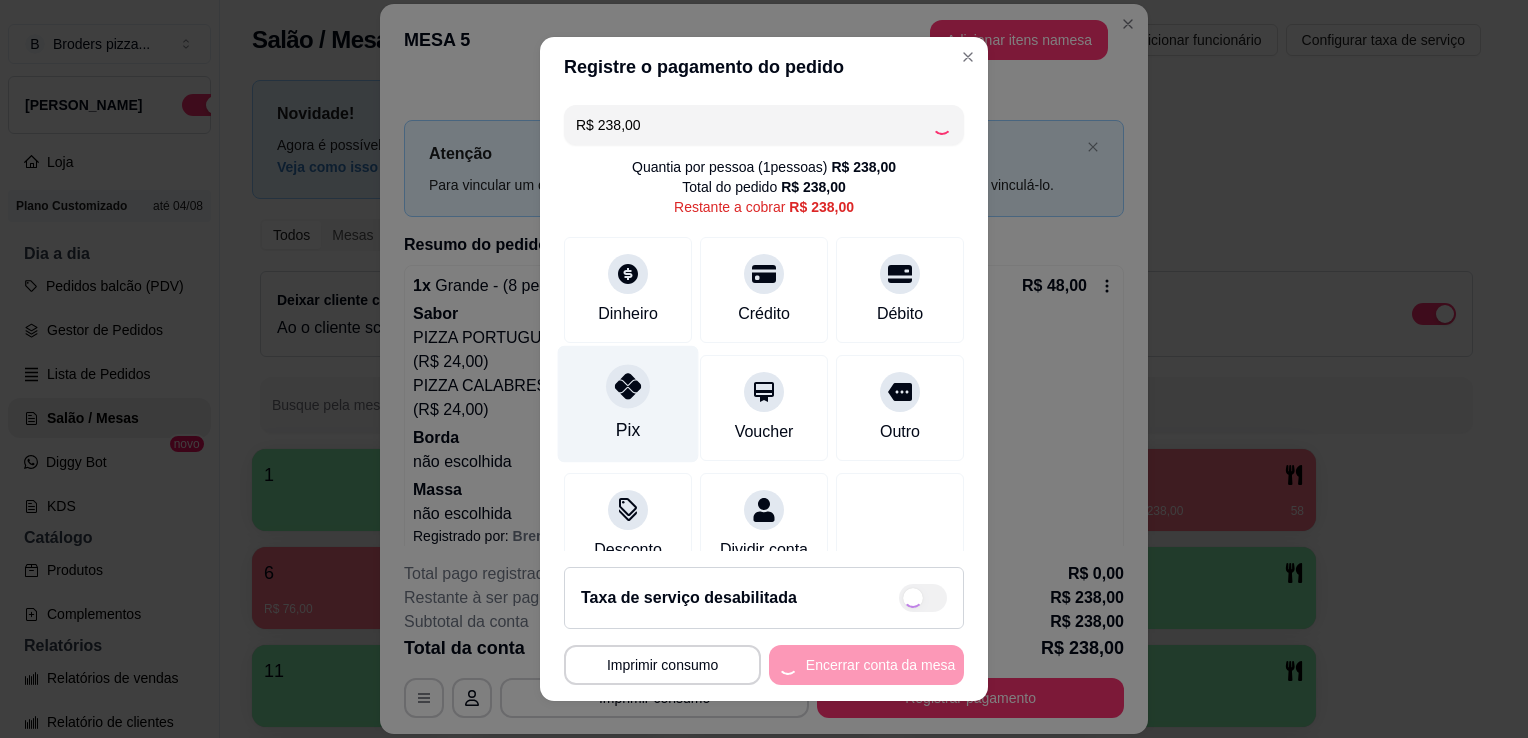 type on "R$ 0,00" 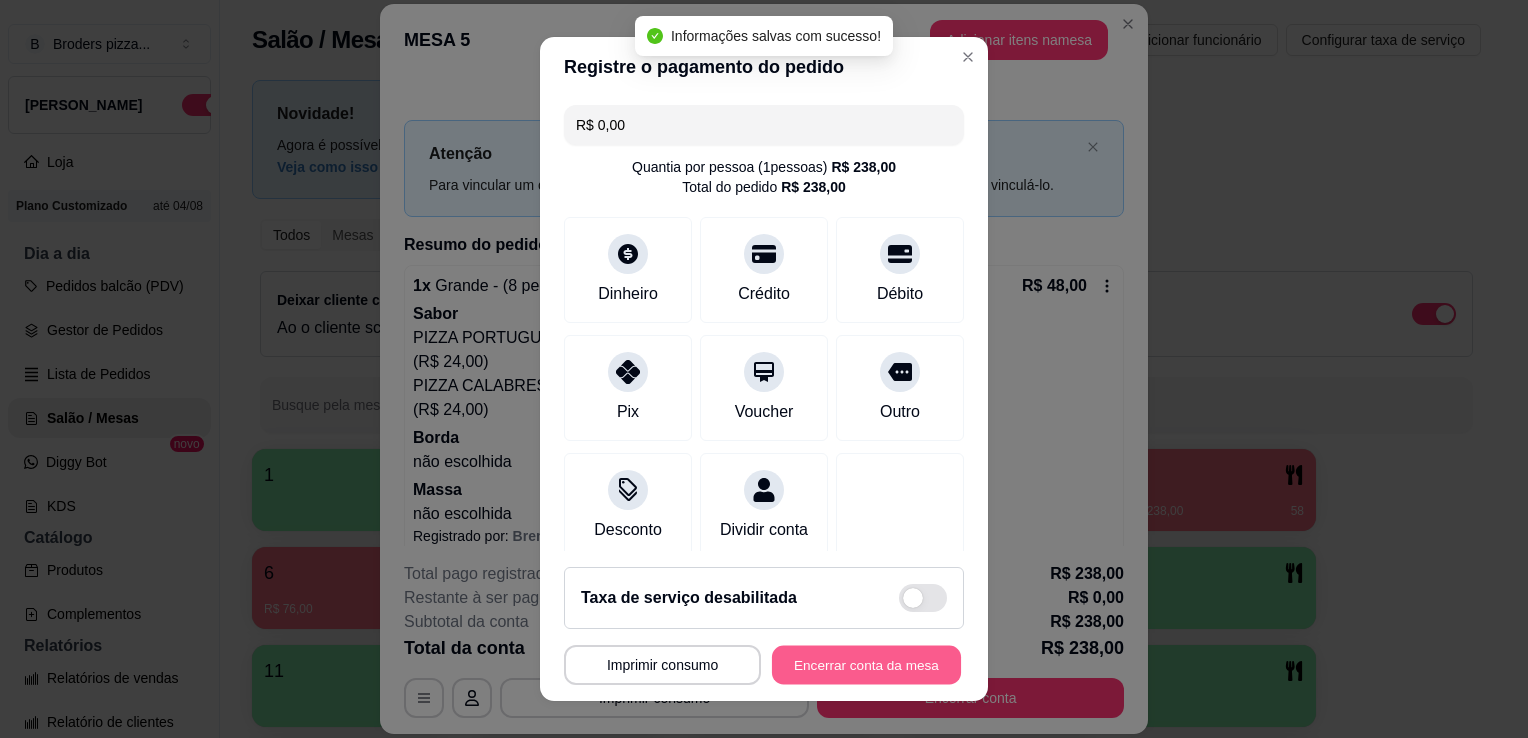click on "Encerrar conta da mesa" at bounding box center (866, 665) 